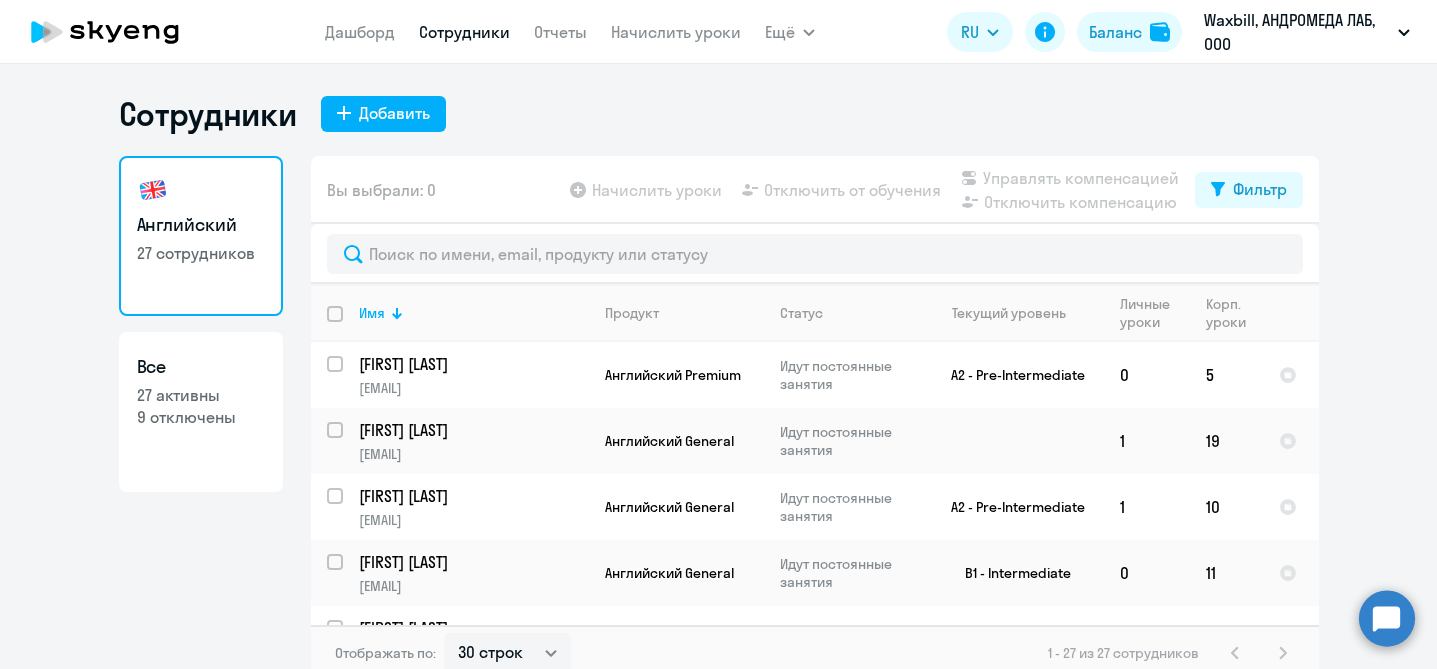 select on "30" 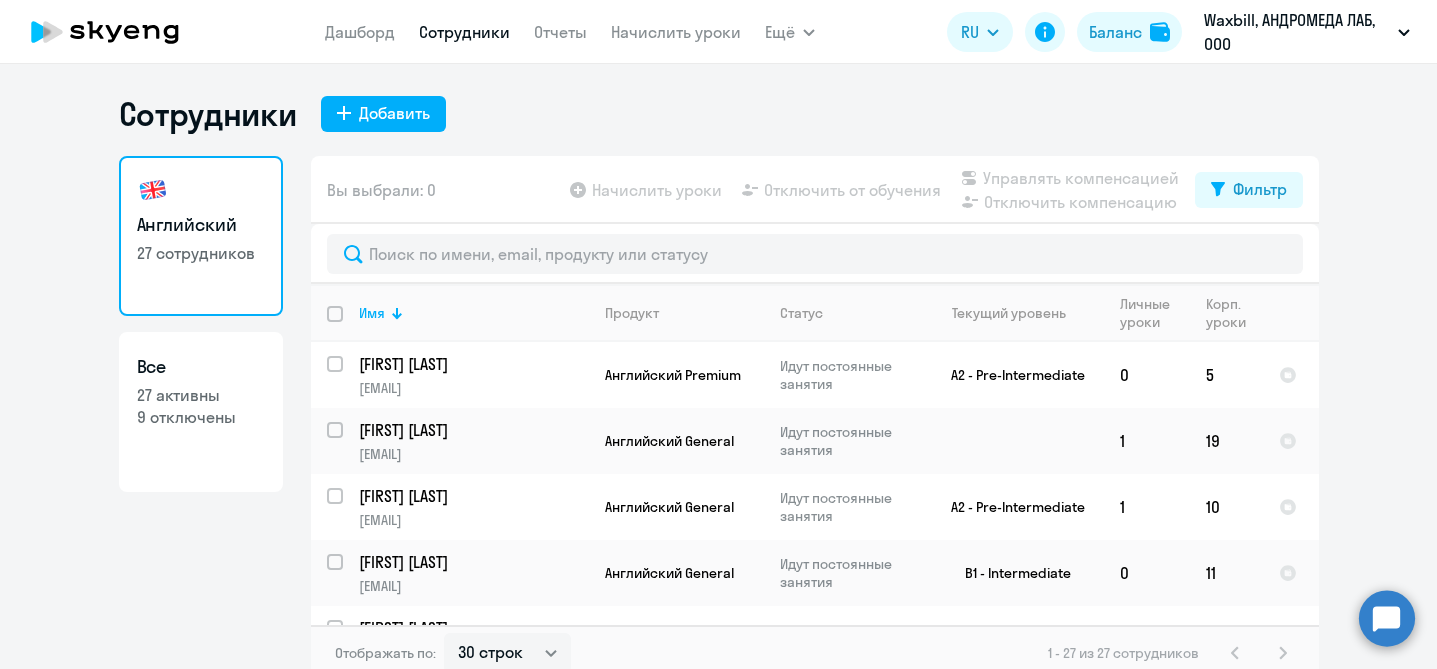 click 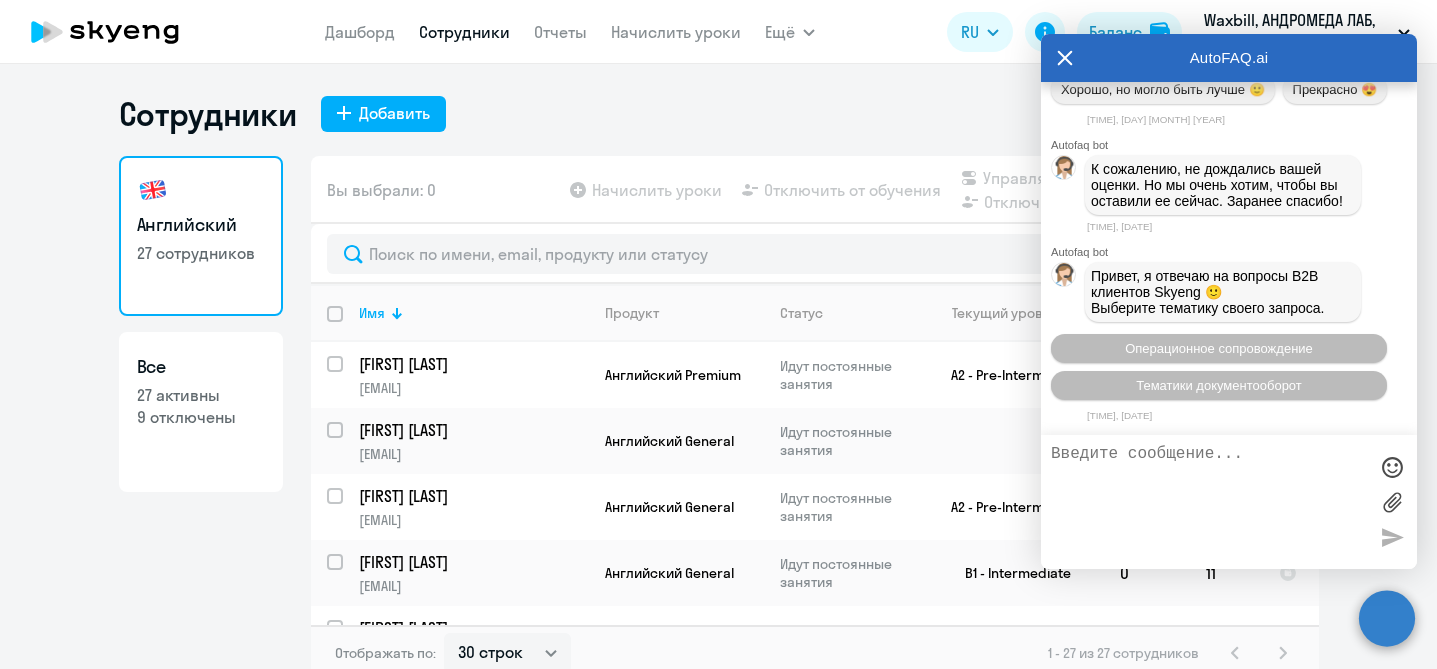 scroll, scrollTop: 8804, scrollLeft: 0, axis: vertical 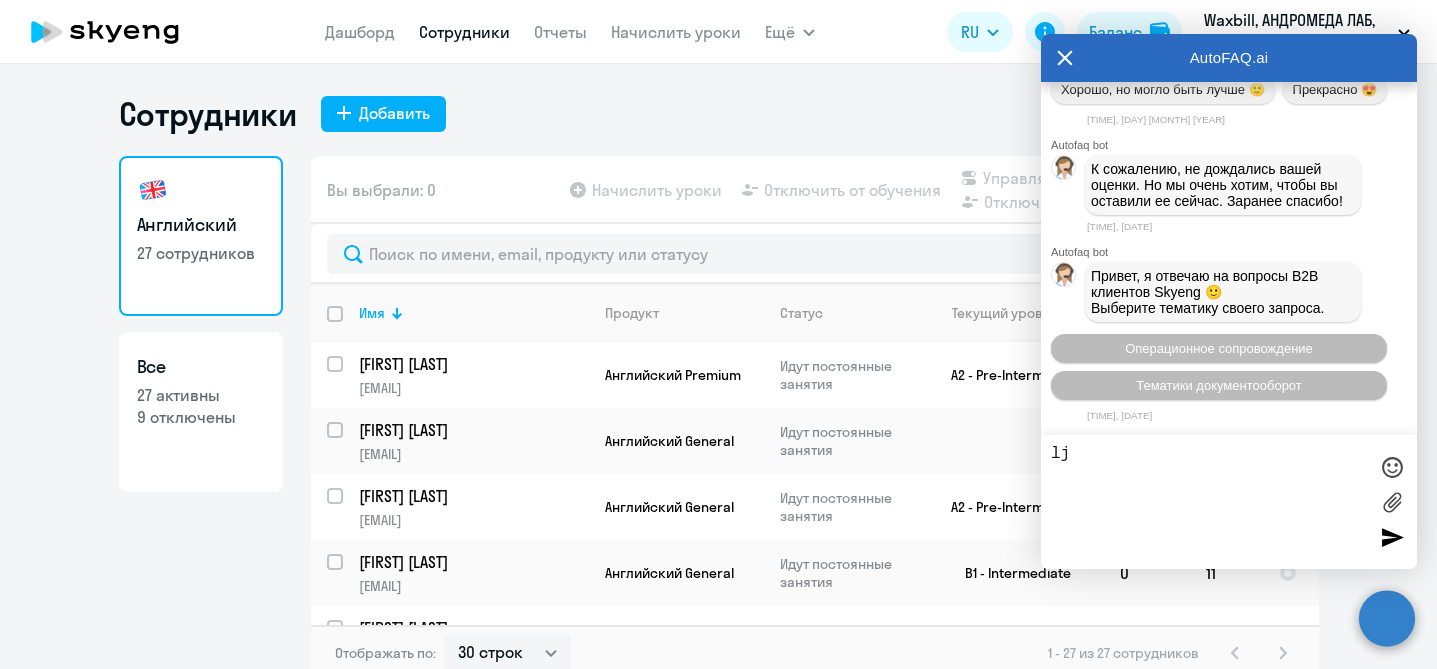 type on "l" 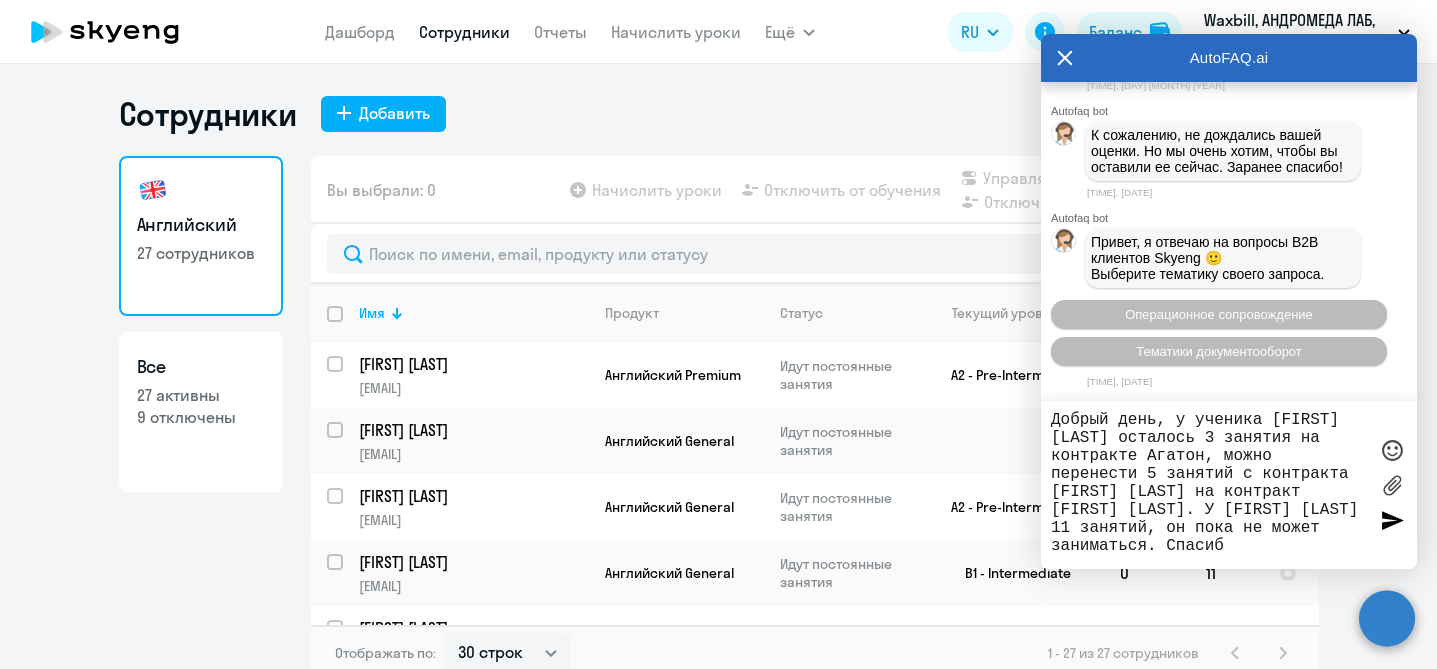 type on "Добрый день, у ученика [FIRST] [LAST] осталось 3 занятия на контракте Агатон, можно перенести 5 занятий с контракта [LAST] [FIRST] на контракт [FIRST] [LAST]. У [LAST] [FIRST] 11 занятий, он пока не может заниматься. Спасибо" 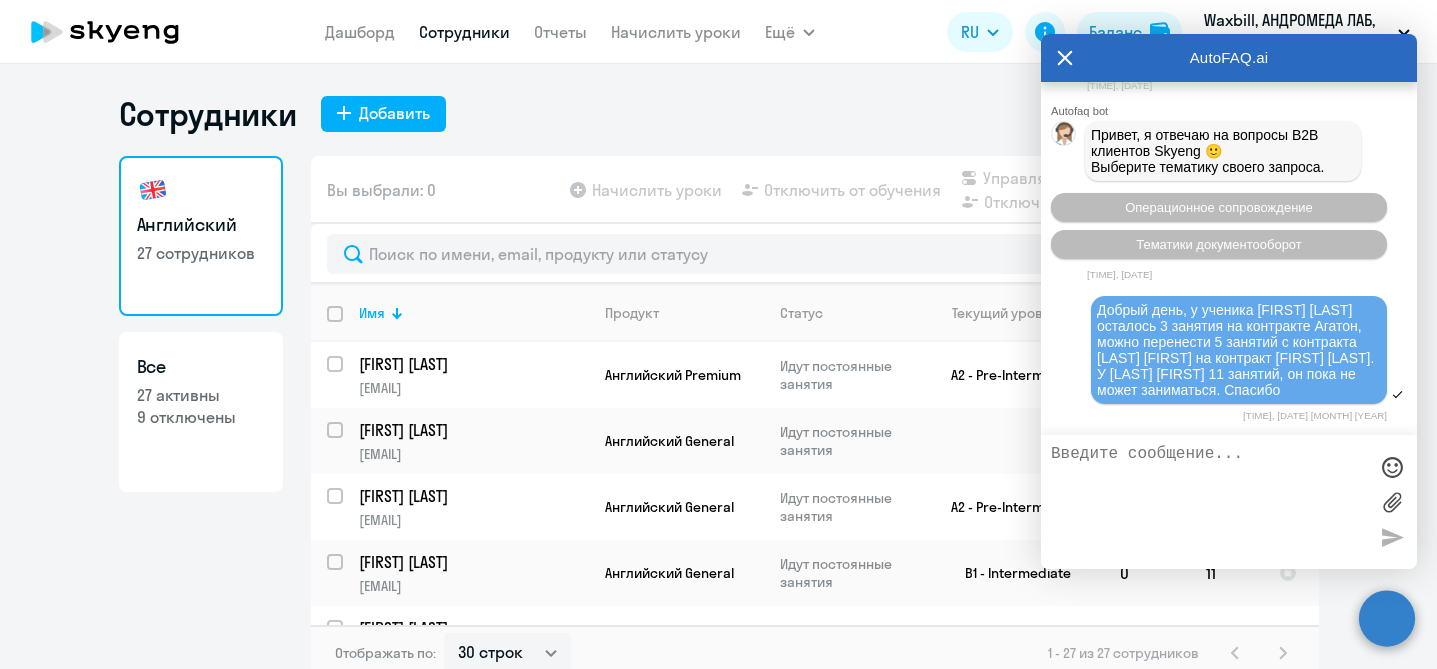 scroll, scrollTop: 9131, scrollLeft: 0, axis: vertical 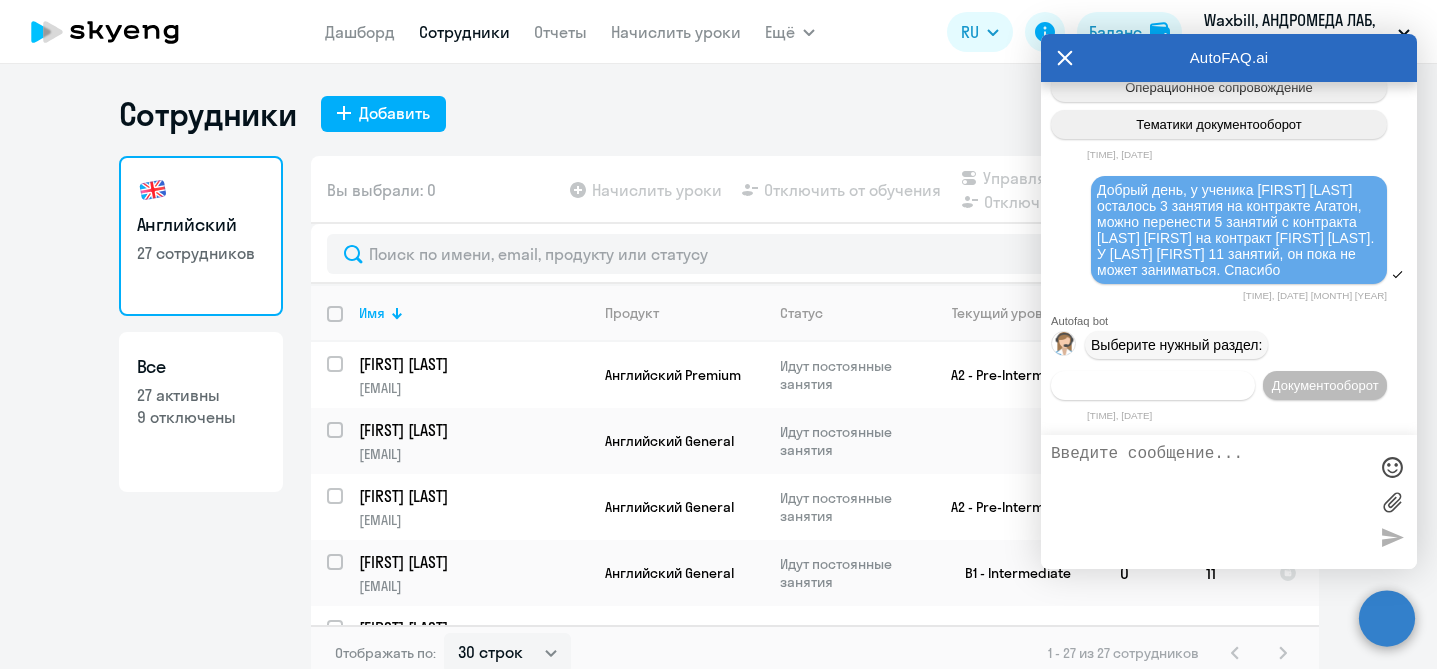 click on "Операционное сопровождение" at bounding box center (1153, 385) 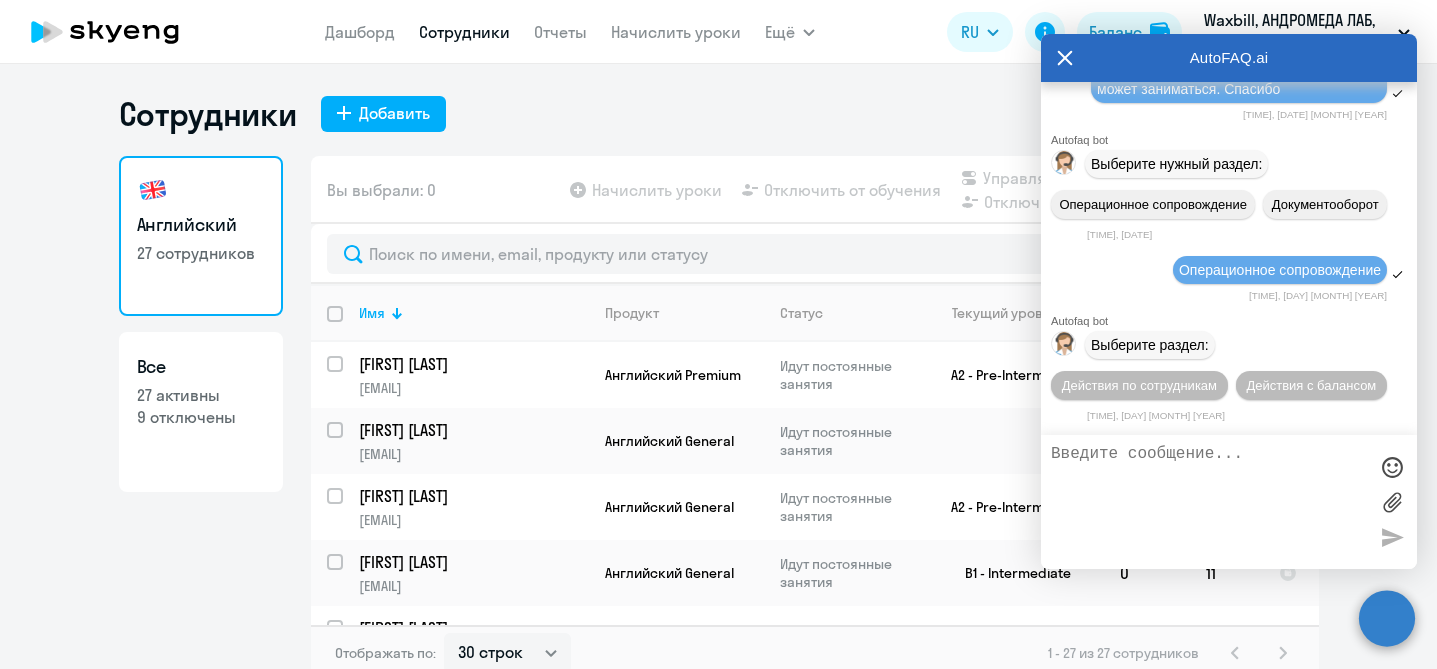 scroll, scrollTop: 9319, scrollLeft: 0, axis: vertical 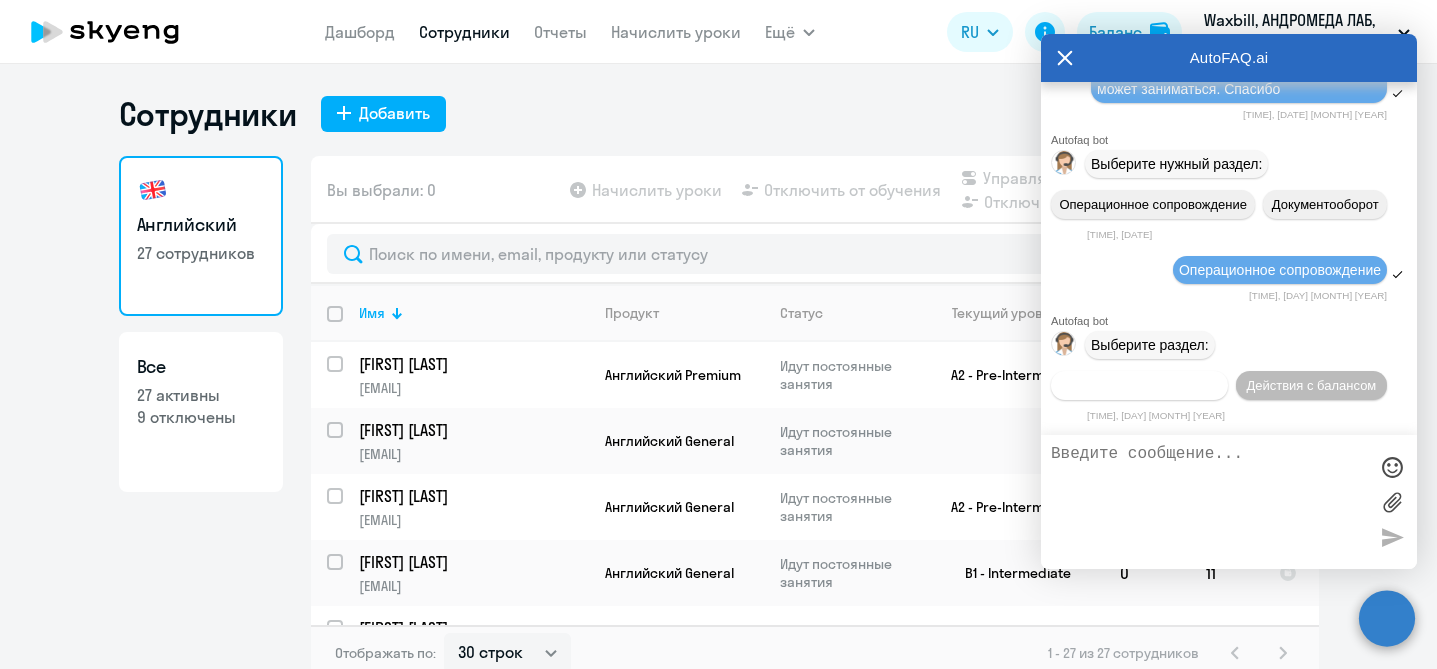 click on "Действия по сотрудникам" at bounding box center [1139, 385] 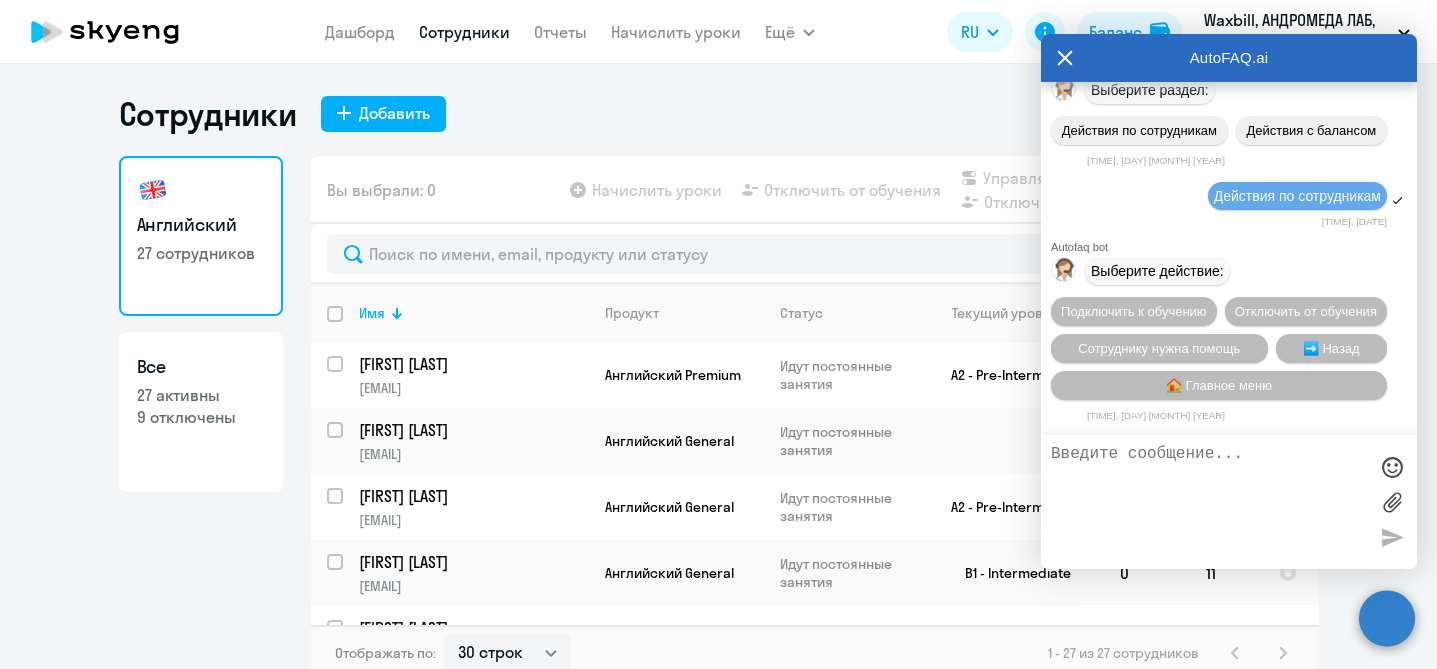 scroll, scrollTop: 9584, scrollLeft: 0, axis: vertical 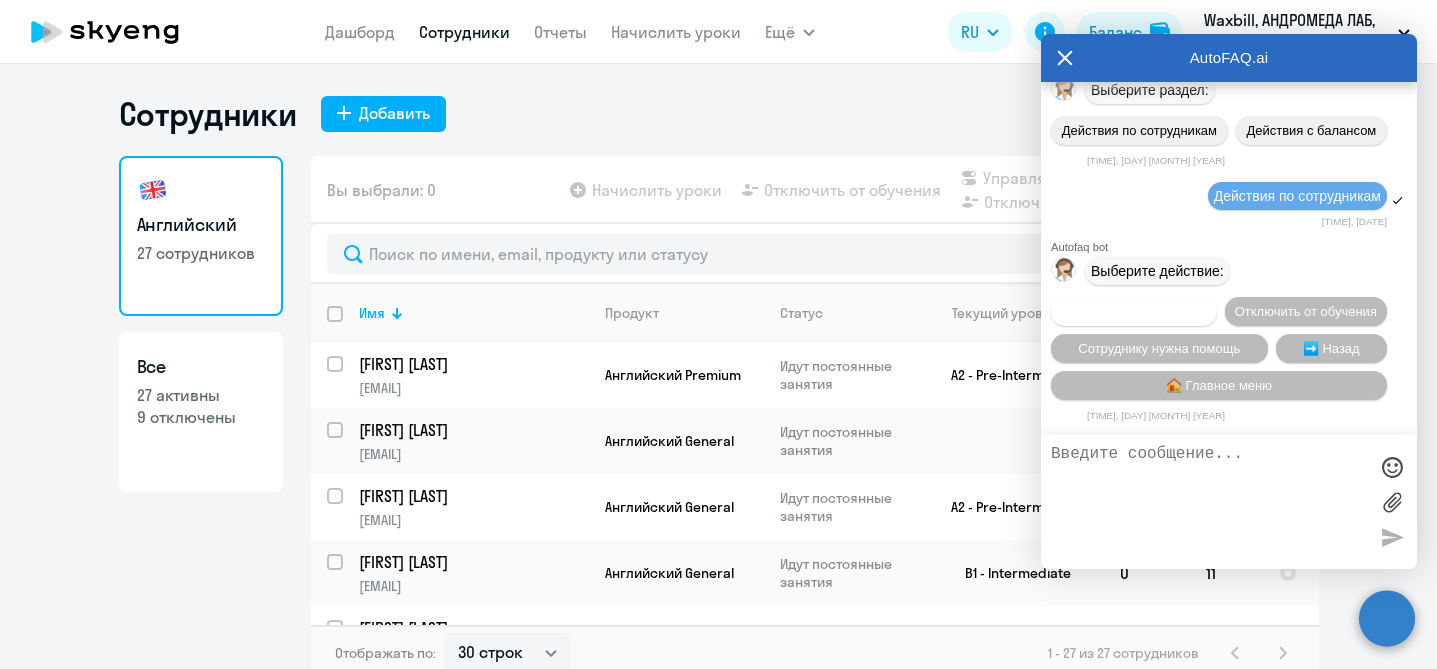 click on "Подключить к обучению" at bounding box center [1134, 311] 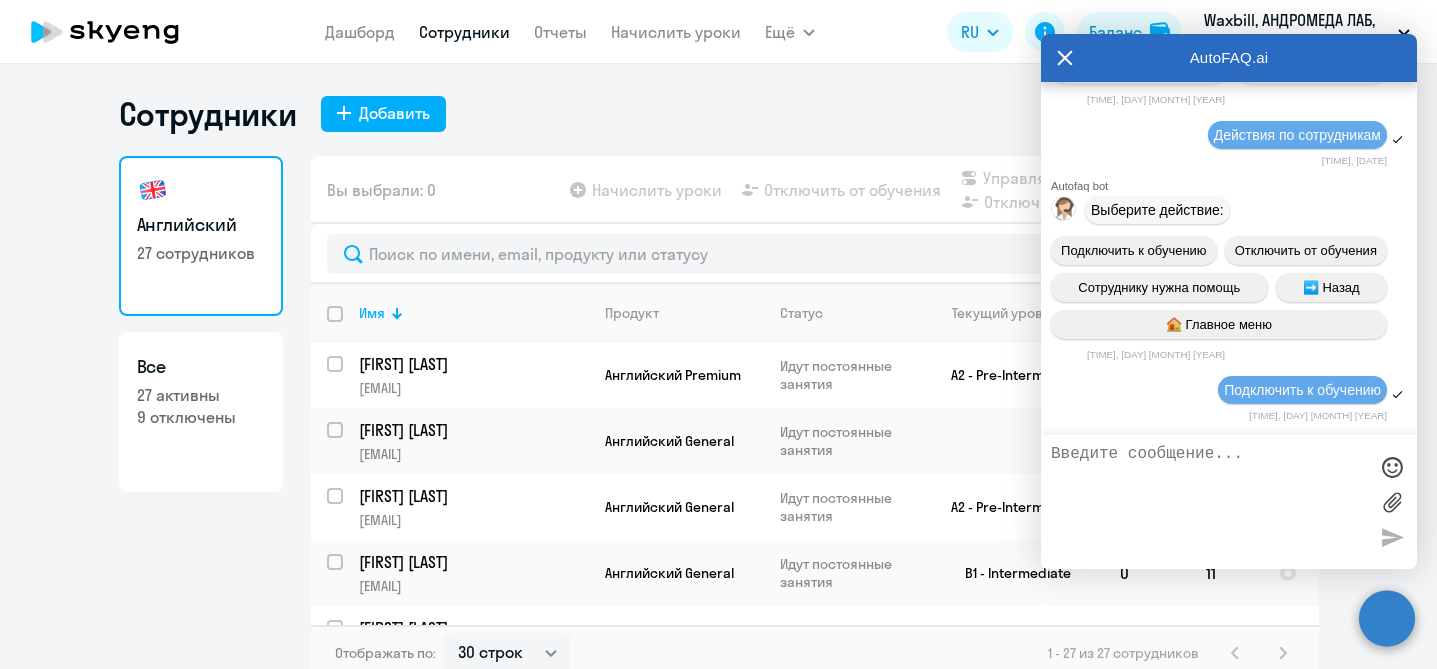 scroll, scrollTop: 9850, scrollLeft: 0, axis: vertical 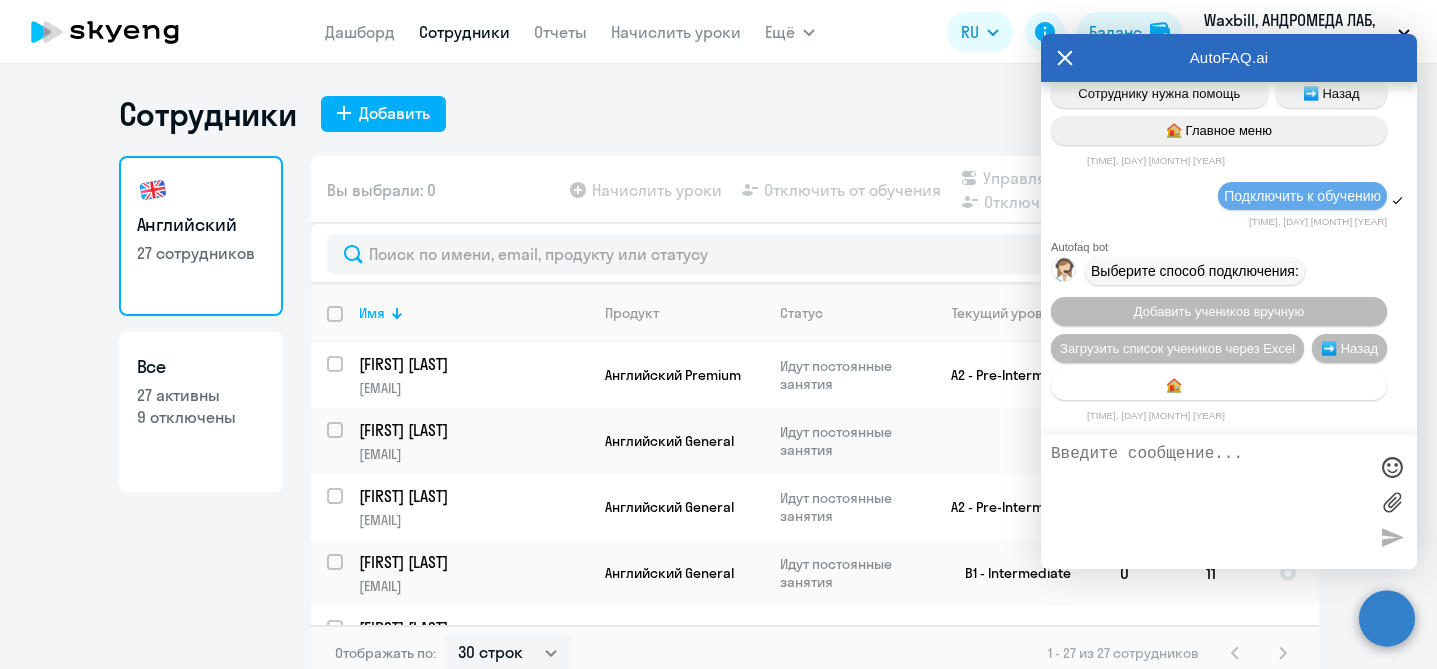 click on "🏠 Главное меню" at bounding box center [1219, 385] 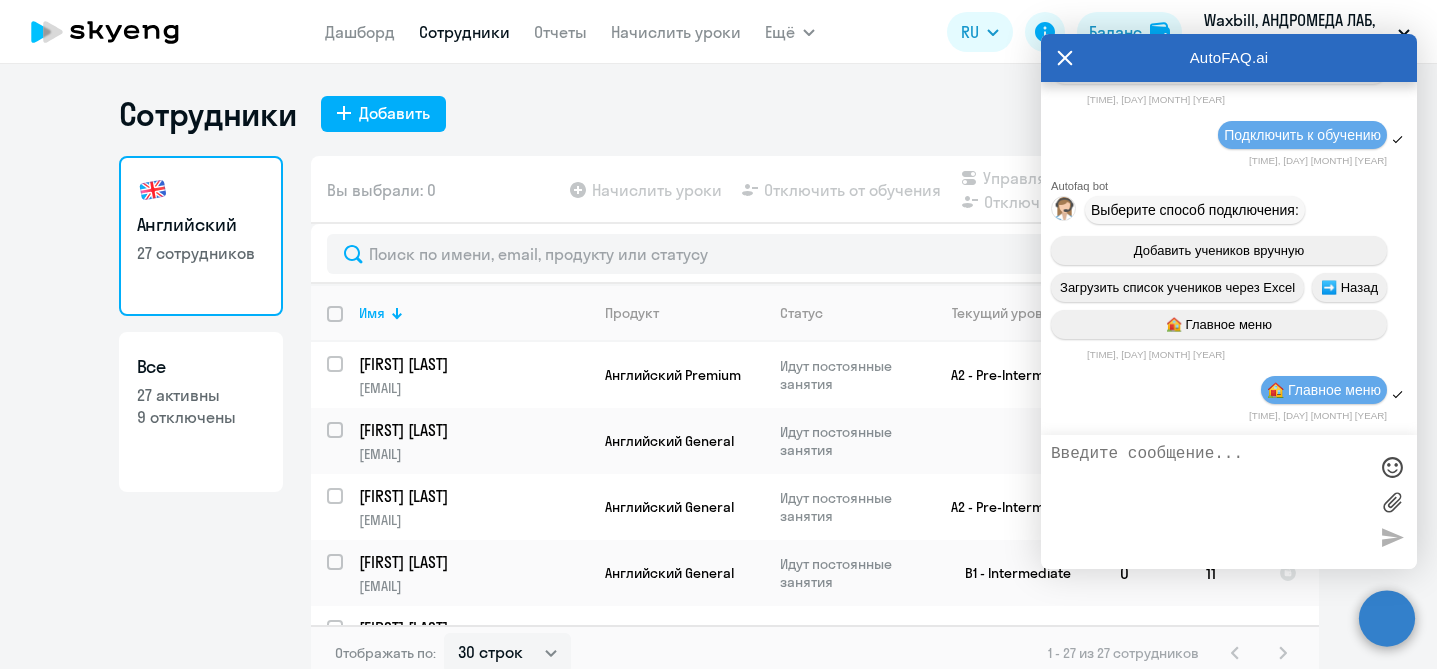 scroll, scrollTop: 10039, scrollLeft: 0, axis: vertical 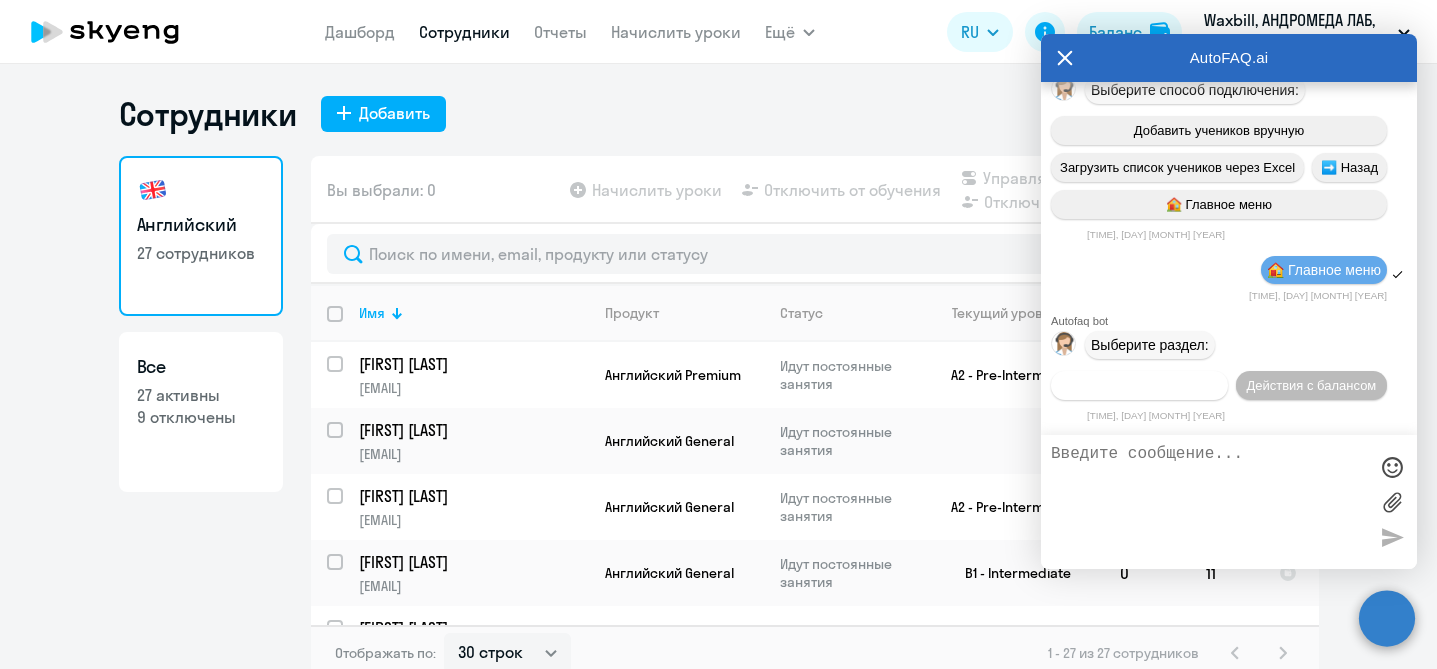 click on "Действия по сотрудникам" at bounding box center (1139, 385) 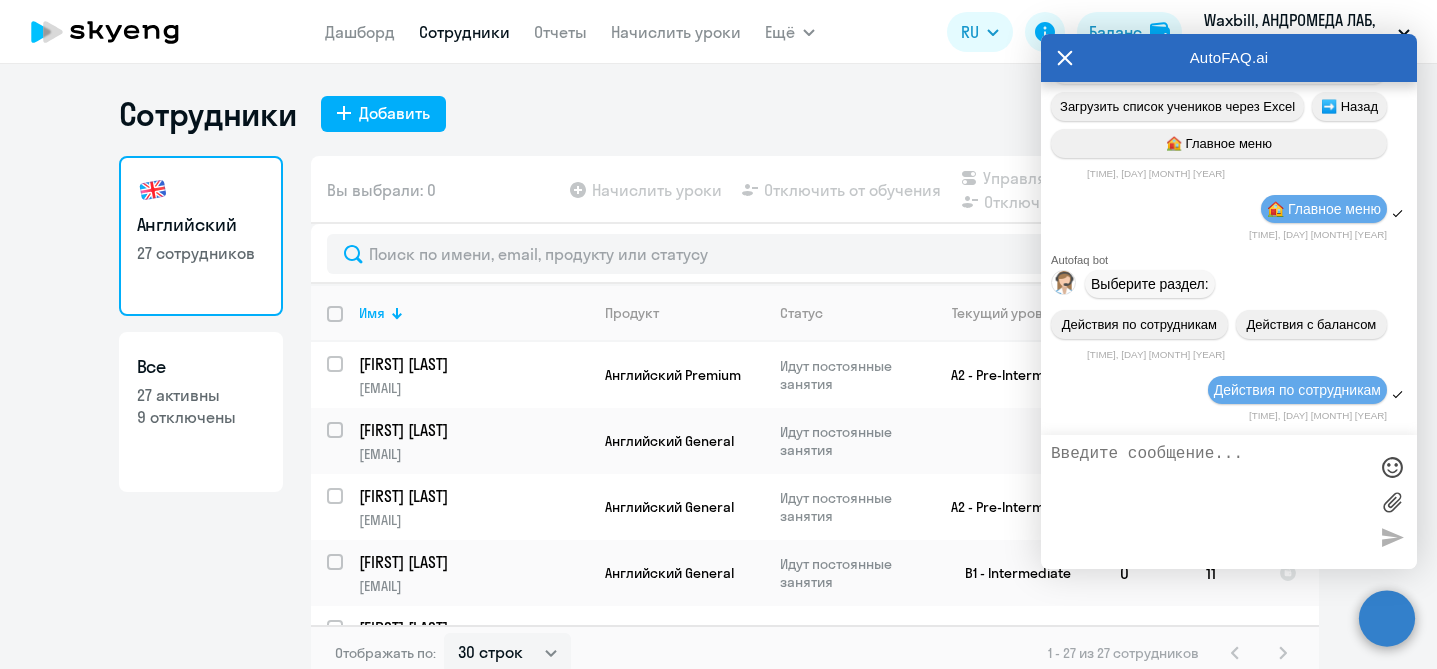 scroll, scrollTop: 10304, scrollLeft: 0, axis: vertical 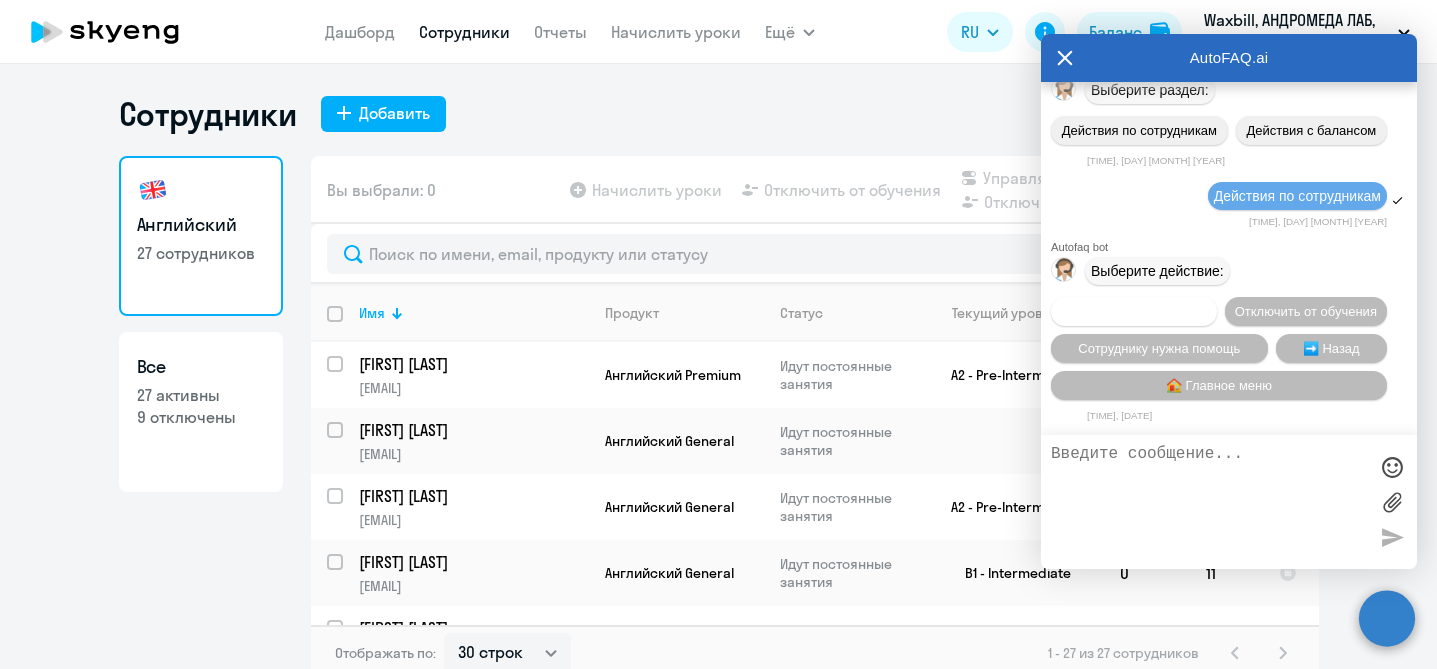click on "Подключить к обучению" at bounding box center [1134, 311] 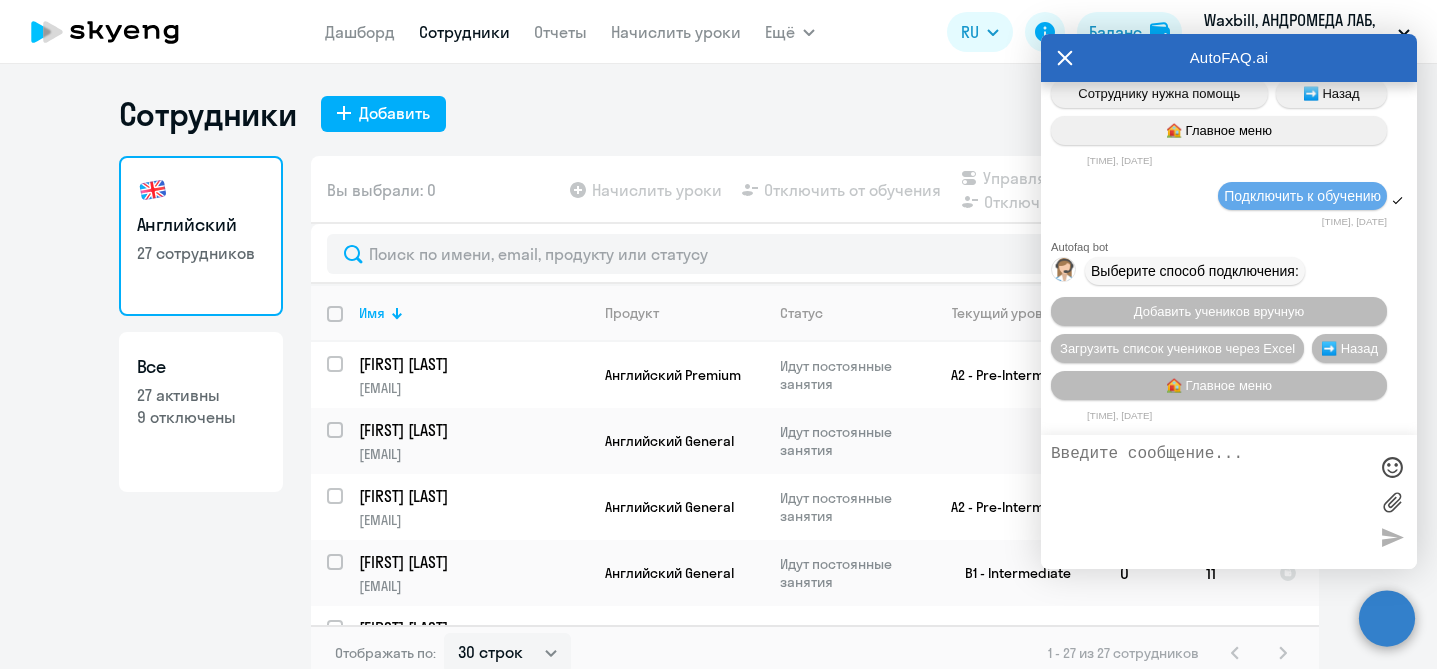 scroll, scrollTop: 10570, scrollLeft: 0, axis: vertical 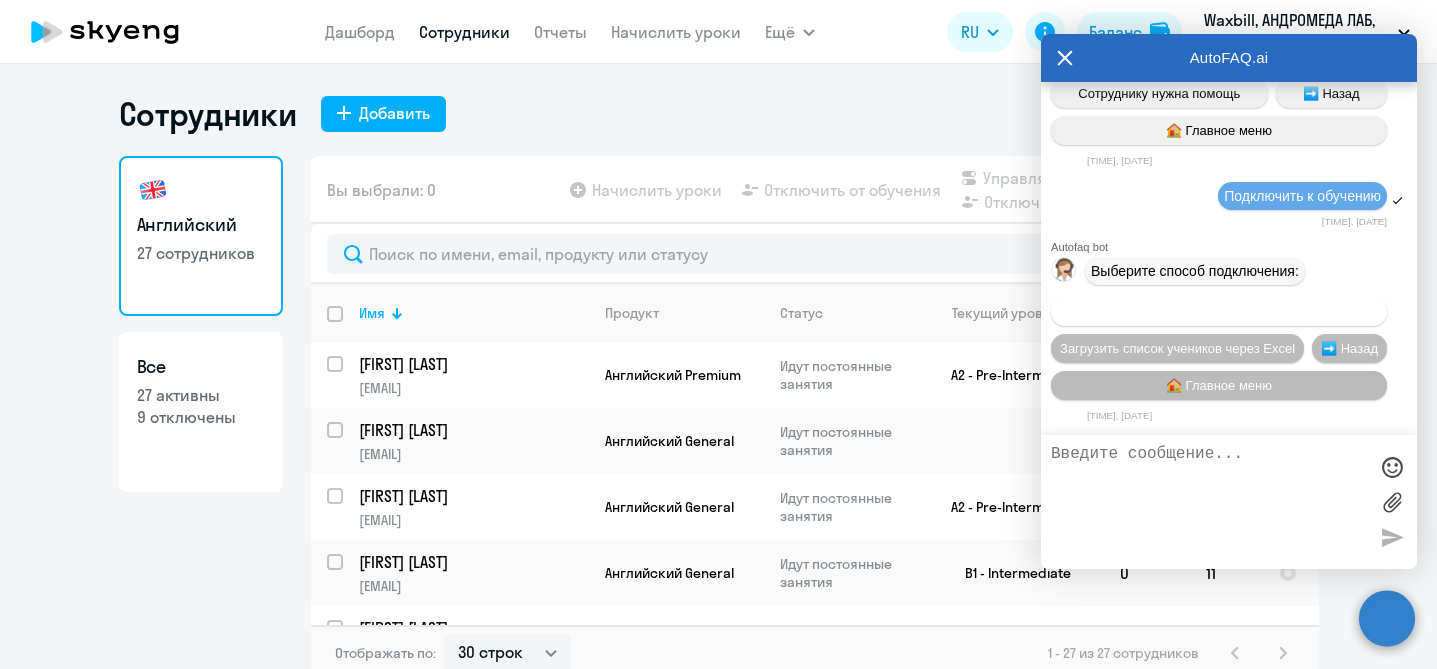 click on "Добавить учеников вручную" at bounding box center [1219, 311] 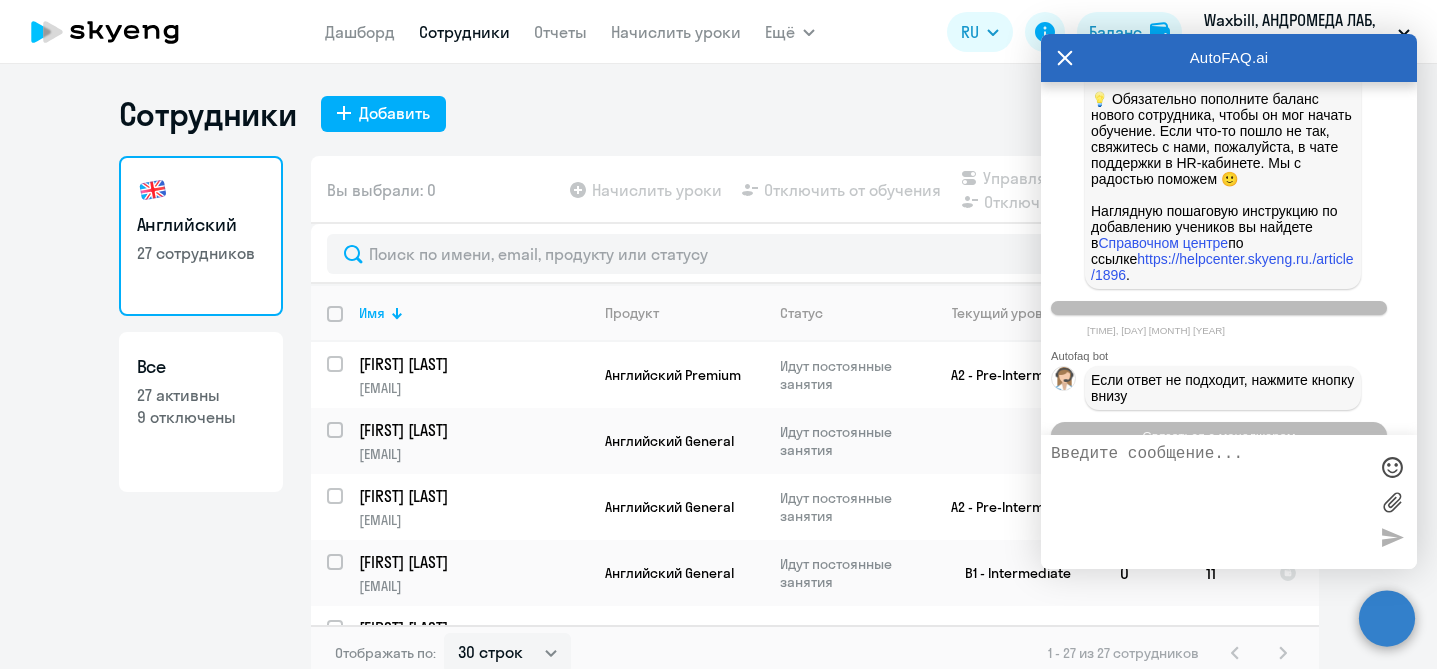 scroll, scrollTop: 11538, scrollLeft: 0, axis: vertical 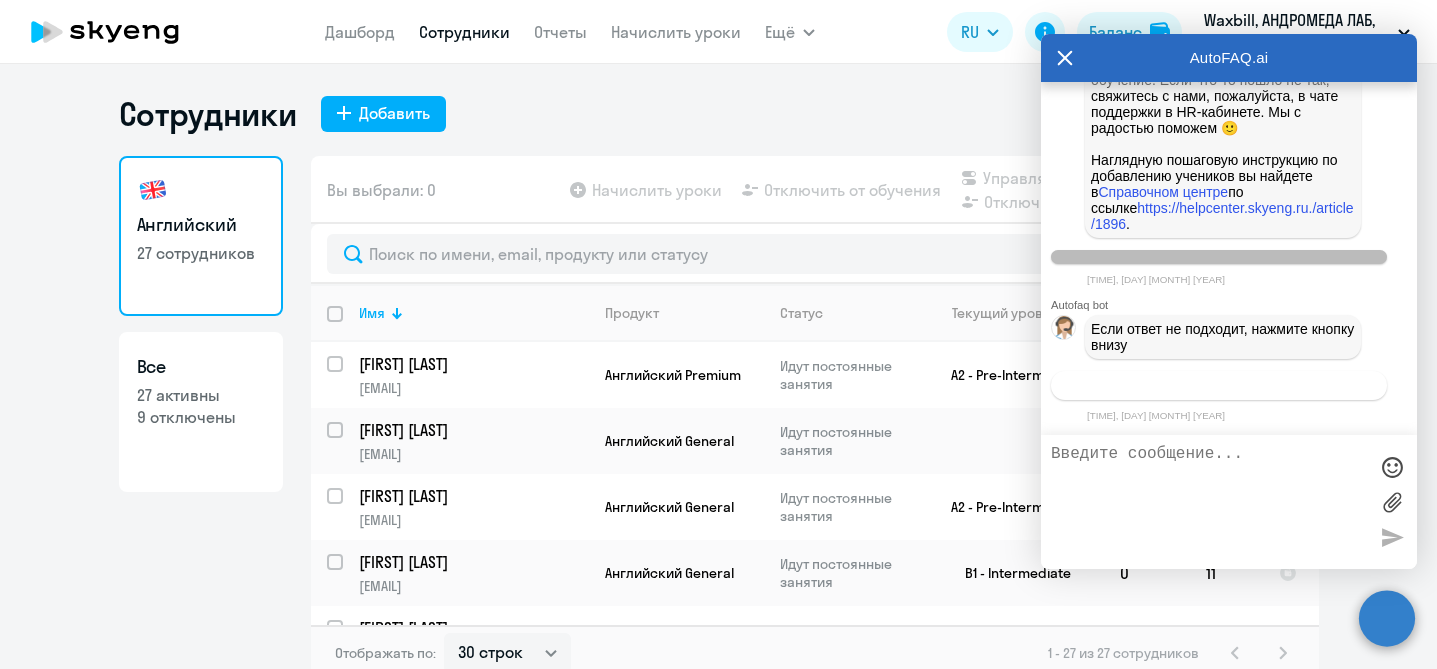 click on "Связаться с менеджером" at bounding box center [1218, 385] 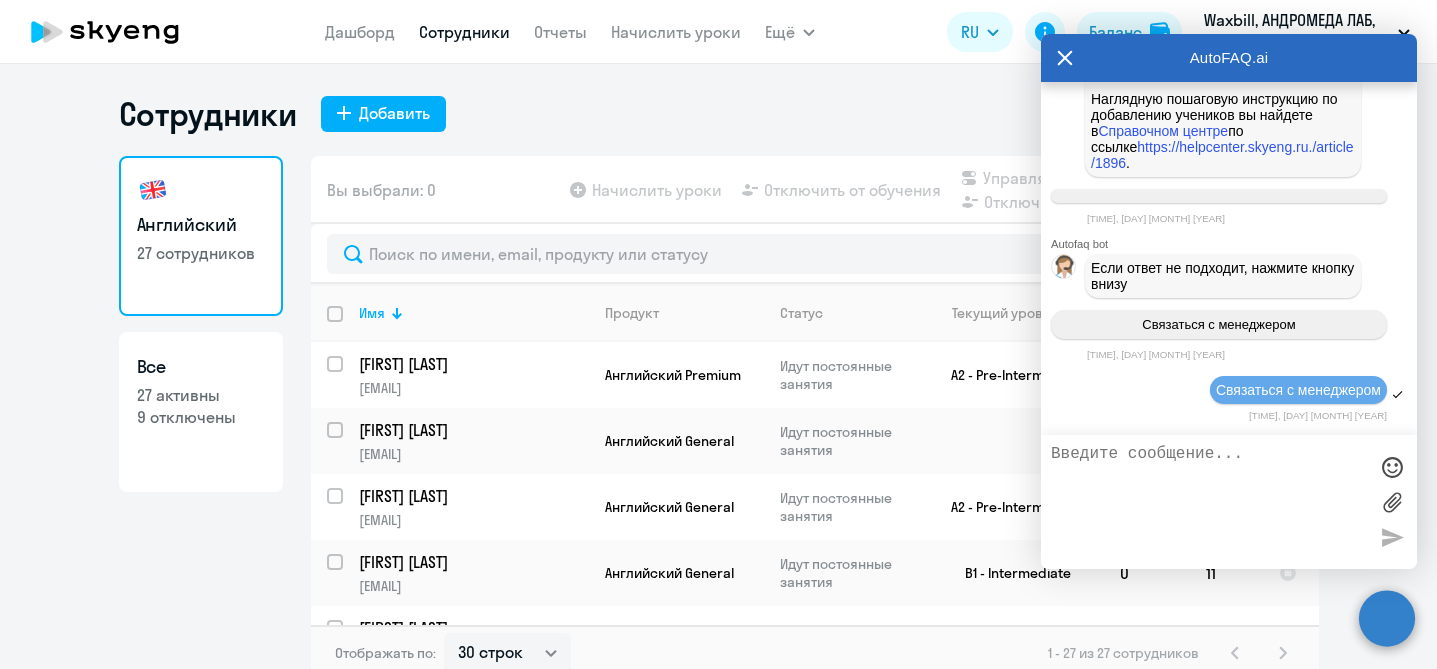 scroll, scrollTop: 11601, scrollLeft: 0, axis: vertical 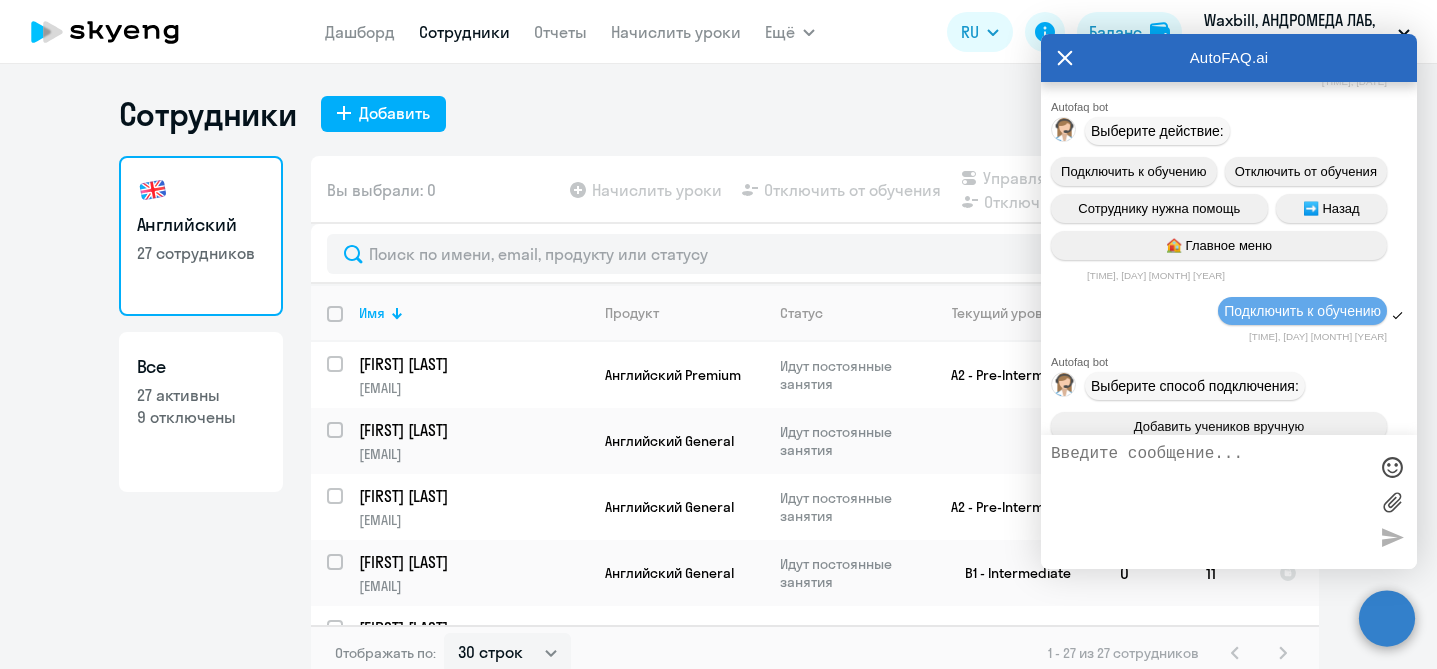 drag, startPoint x: 1100, startPoint y: 289, endPoint x: 1279, endPoint y: 384, distance: 202.64748 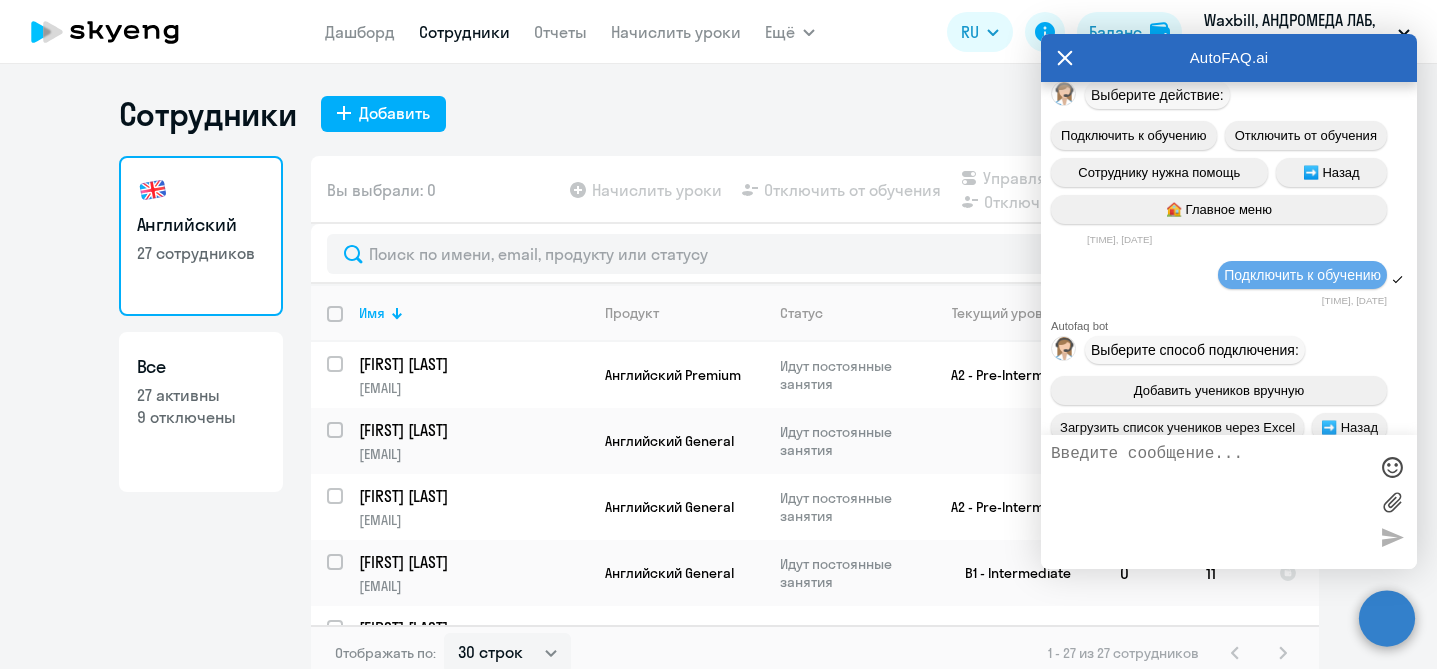 scroll, scrollTop: 9728, scrollLeft: 0, axis: vertical 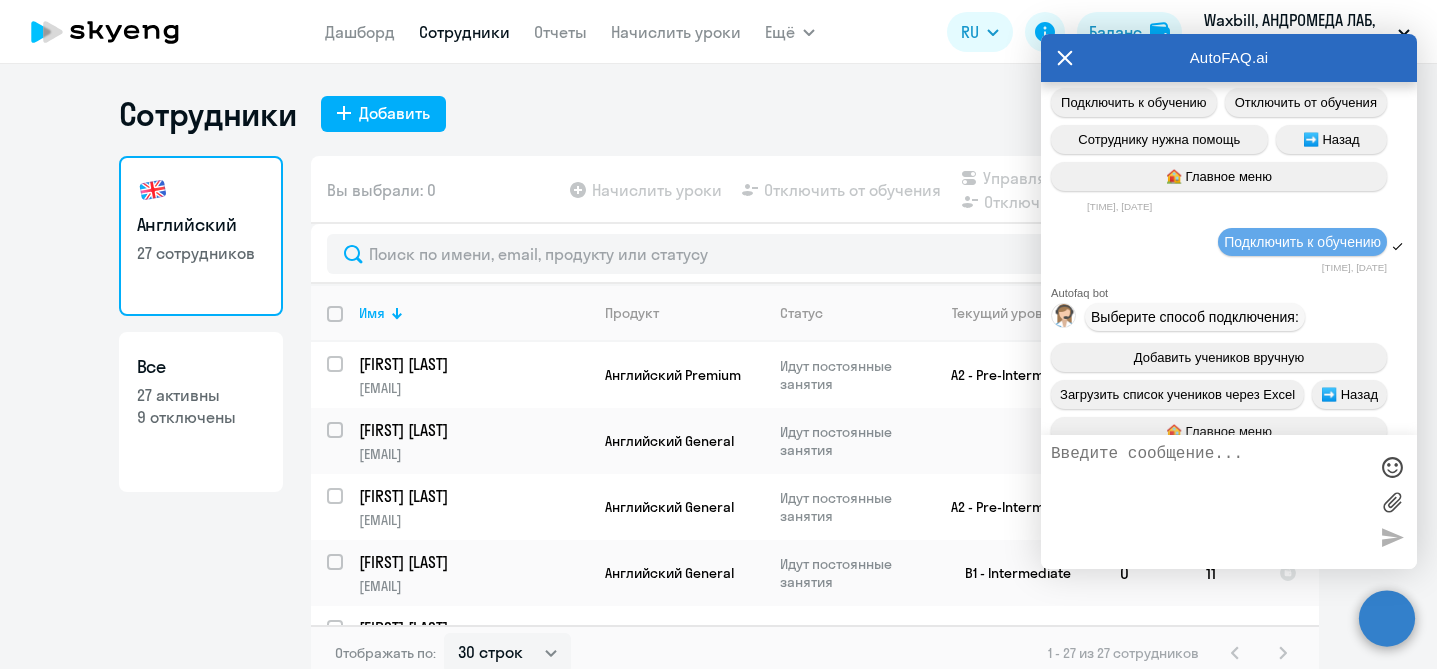 click at bounding box center (1209, 502) 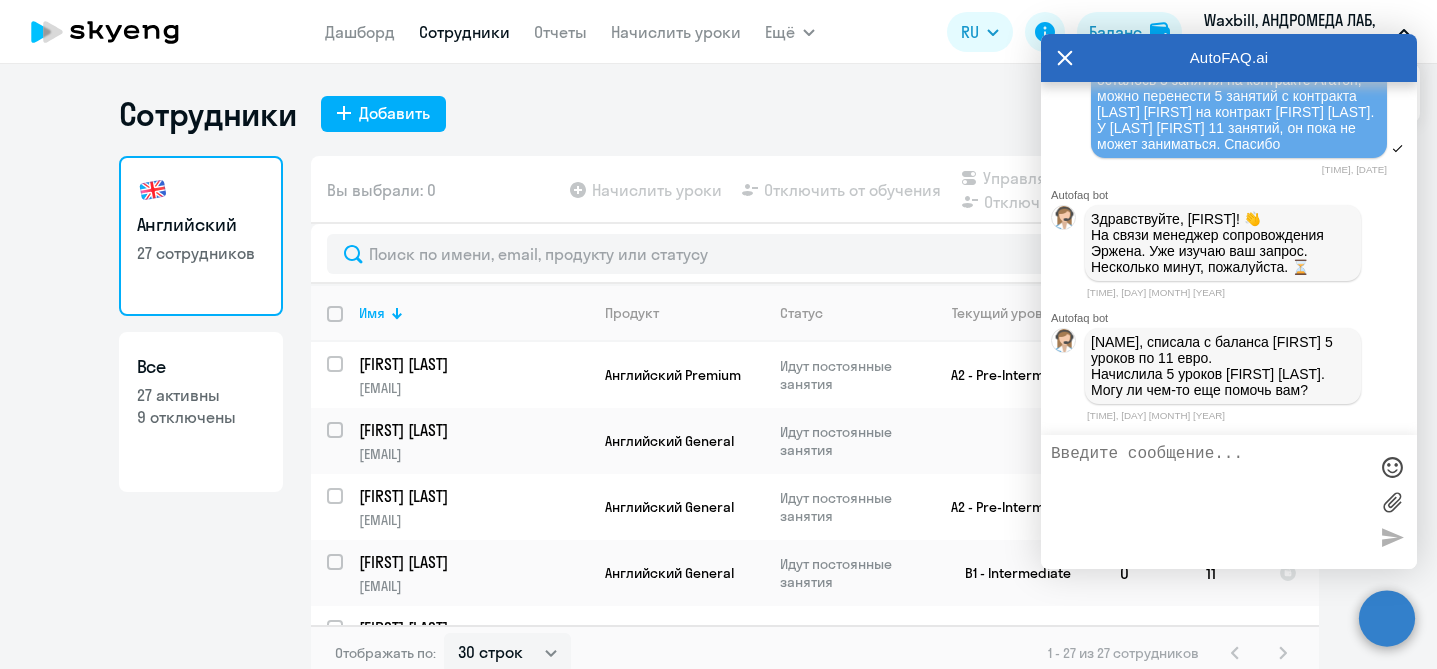 scroll, scrollTop: 12045, scrollLeft: 0, axis: vertical 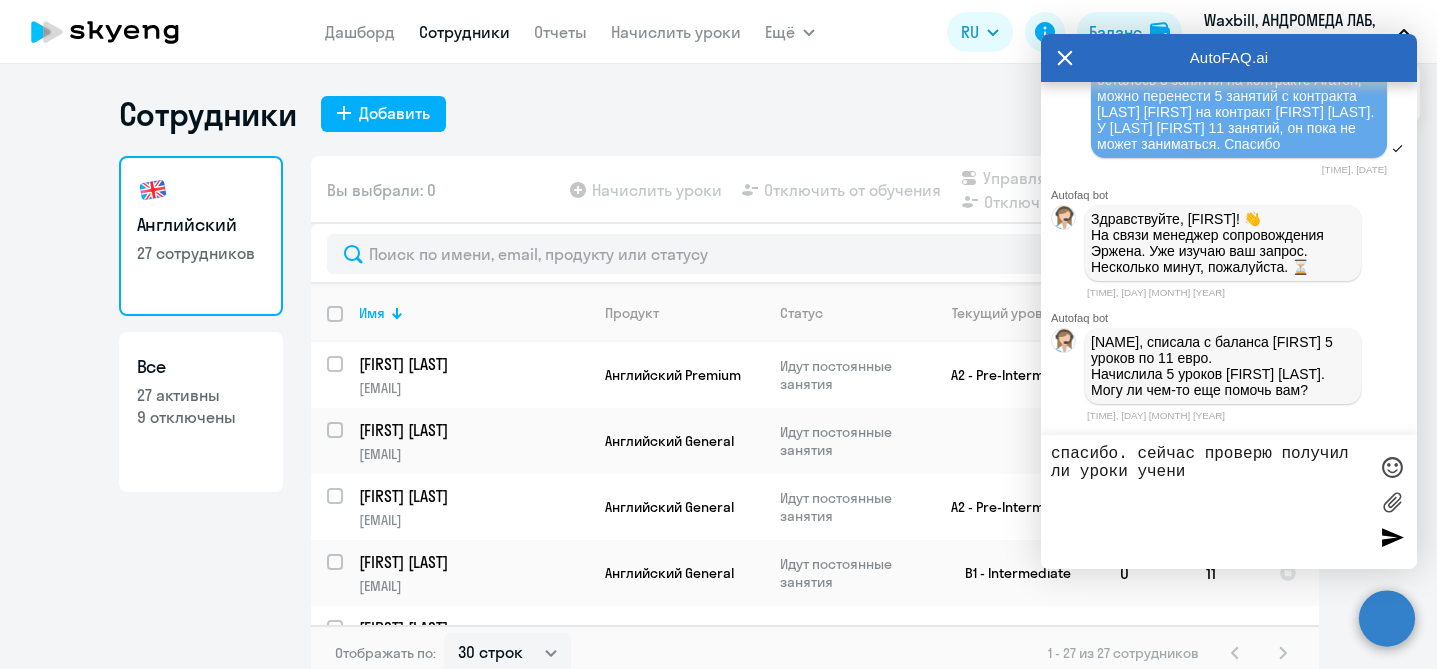 type on "спасибо. сейчас проверю получил ли уроки ученик" 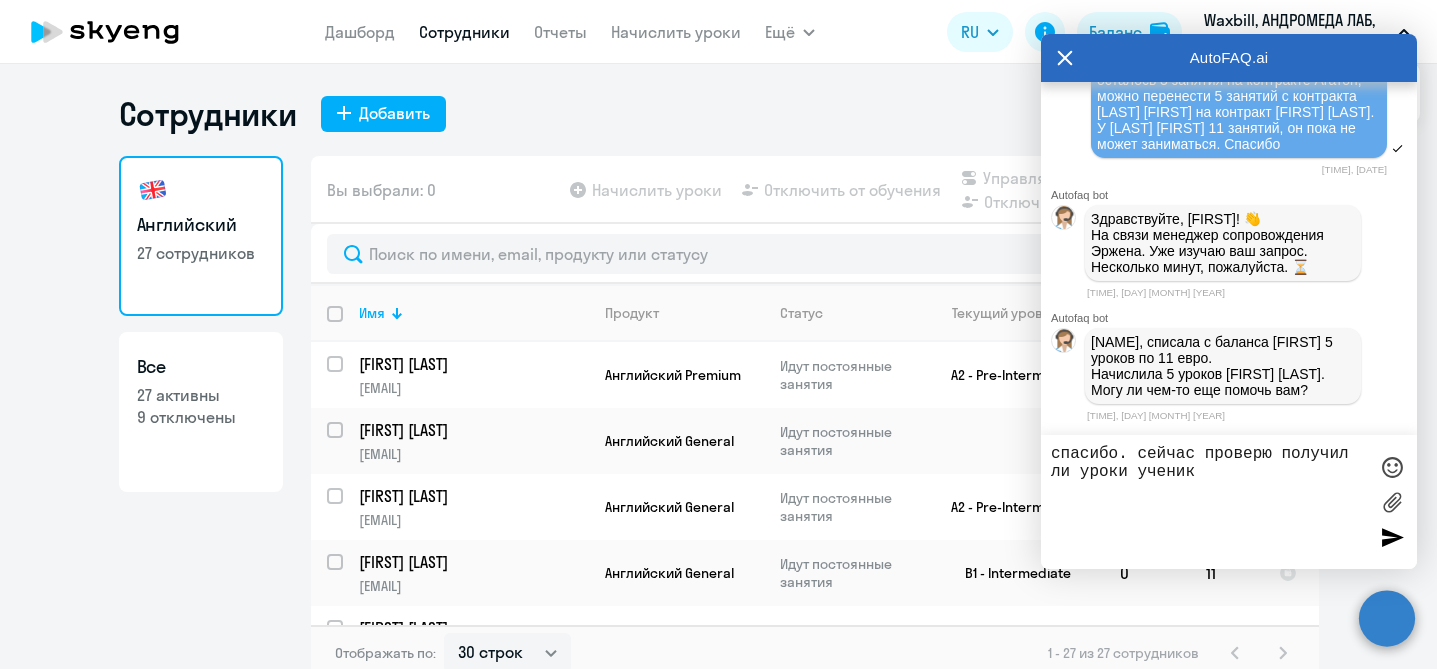 type 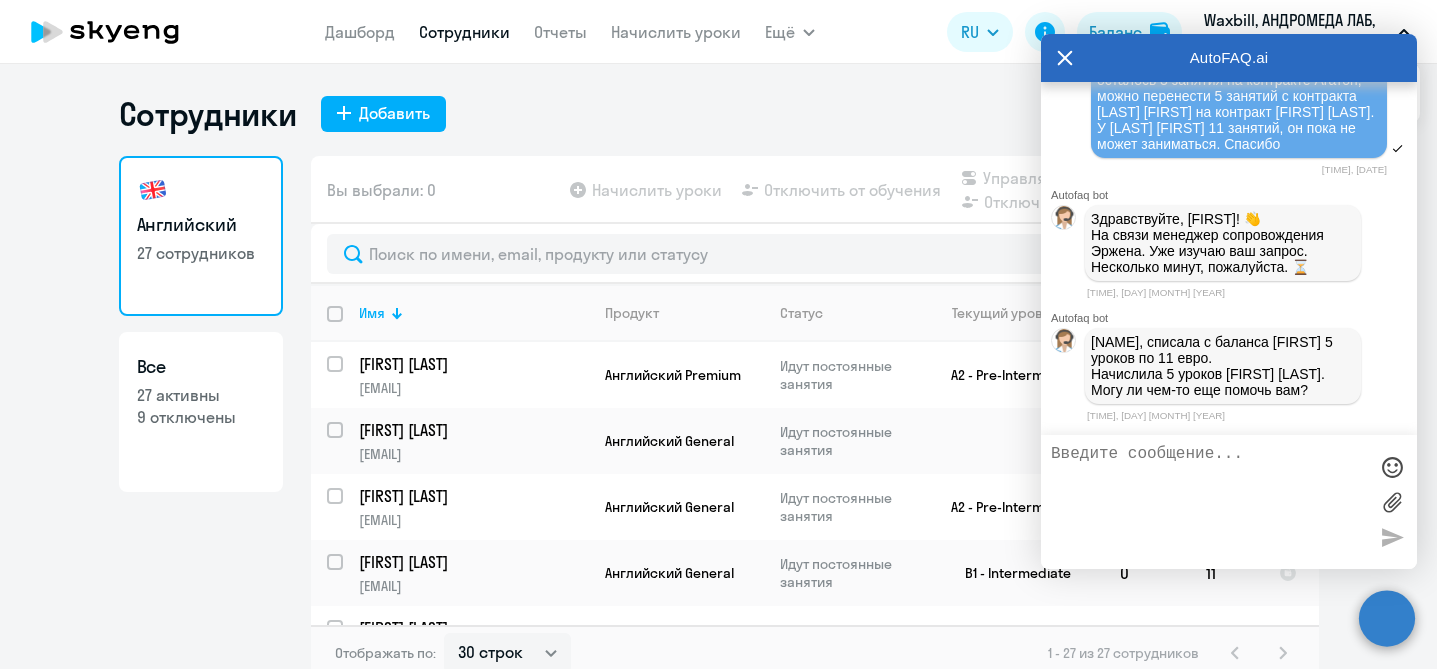 scroll, scrollTop: 12125, scrollLeft: 0, axis: vertical 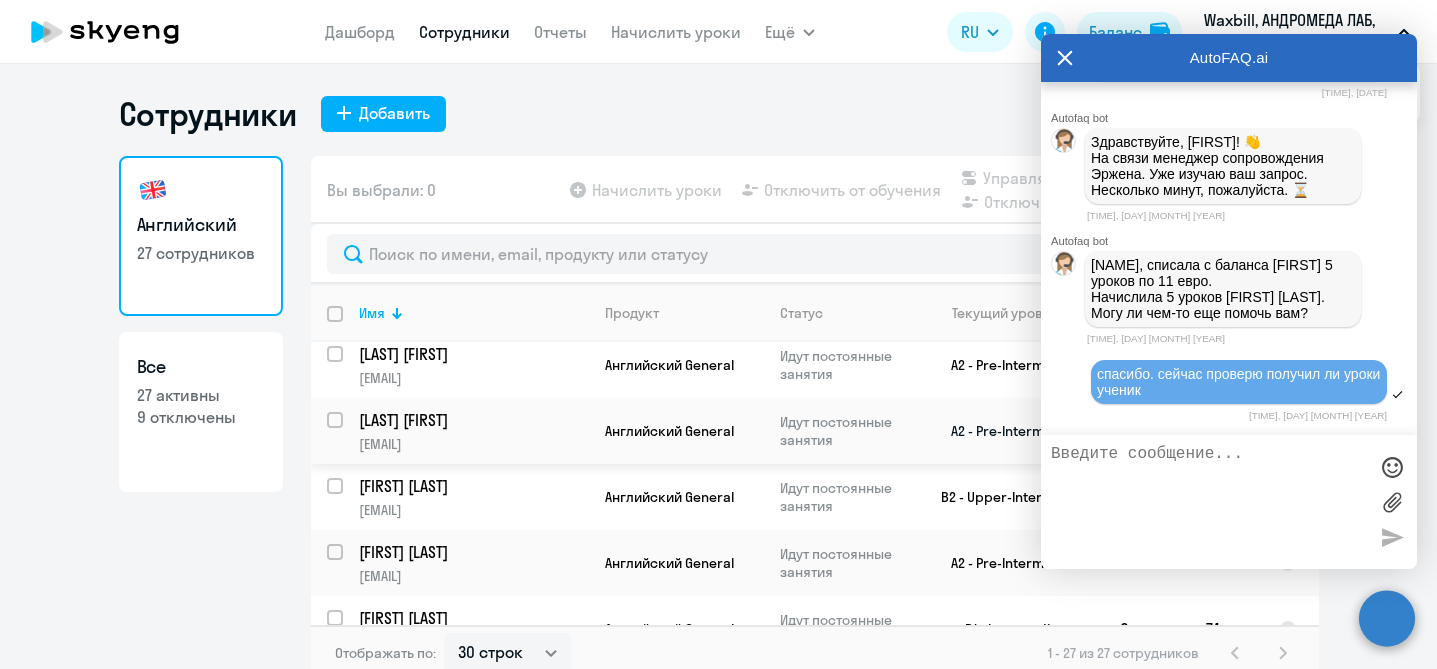 click on "[LAST] [FIRST] [EMAIL]" 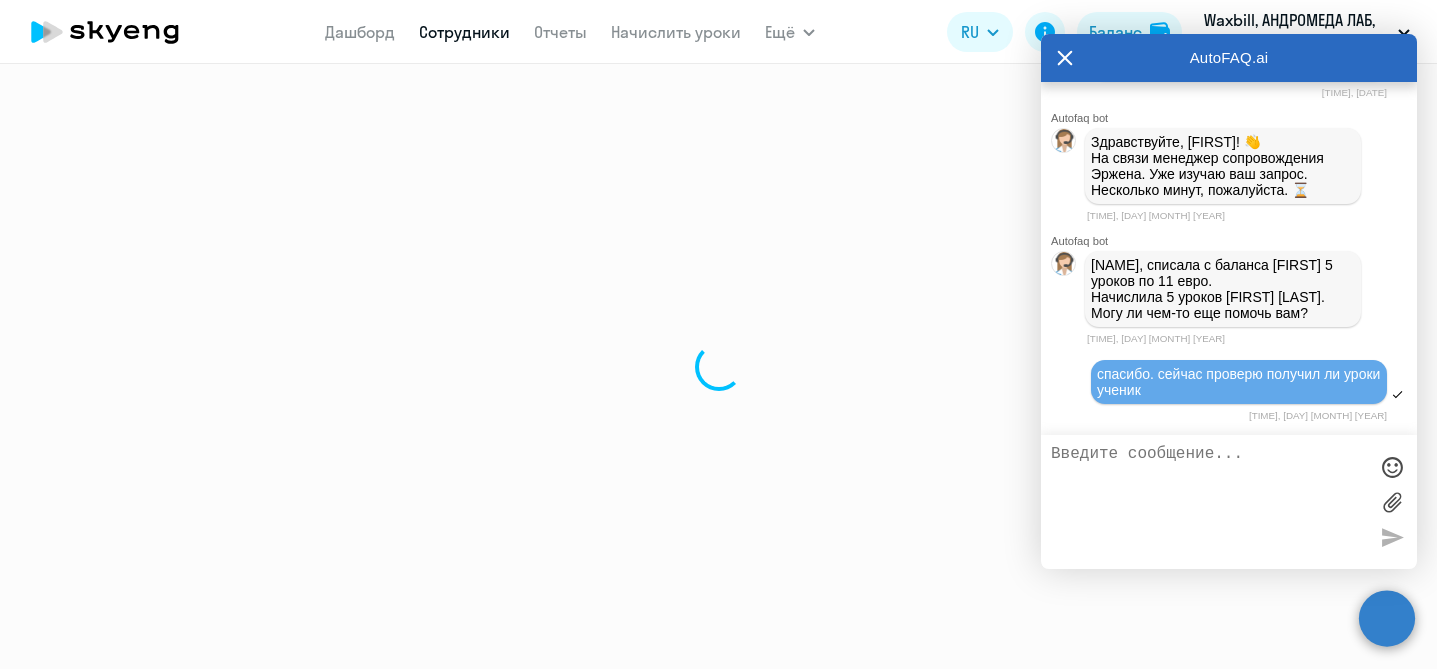 select on "english" 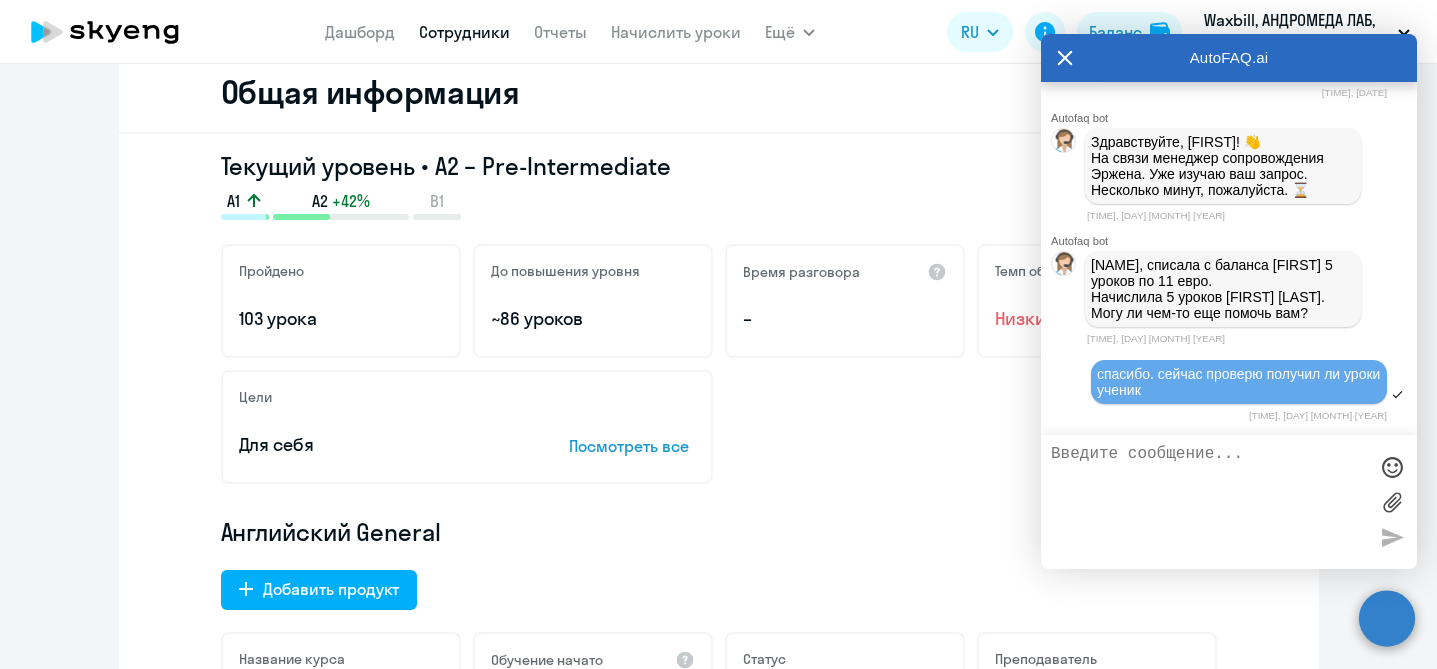 scroll, scrollTop: 285, scrollLeft: 0, axis: vertical 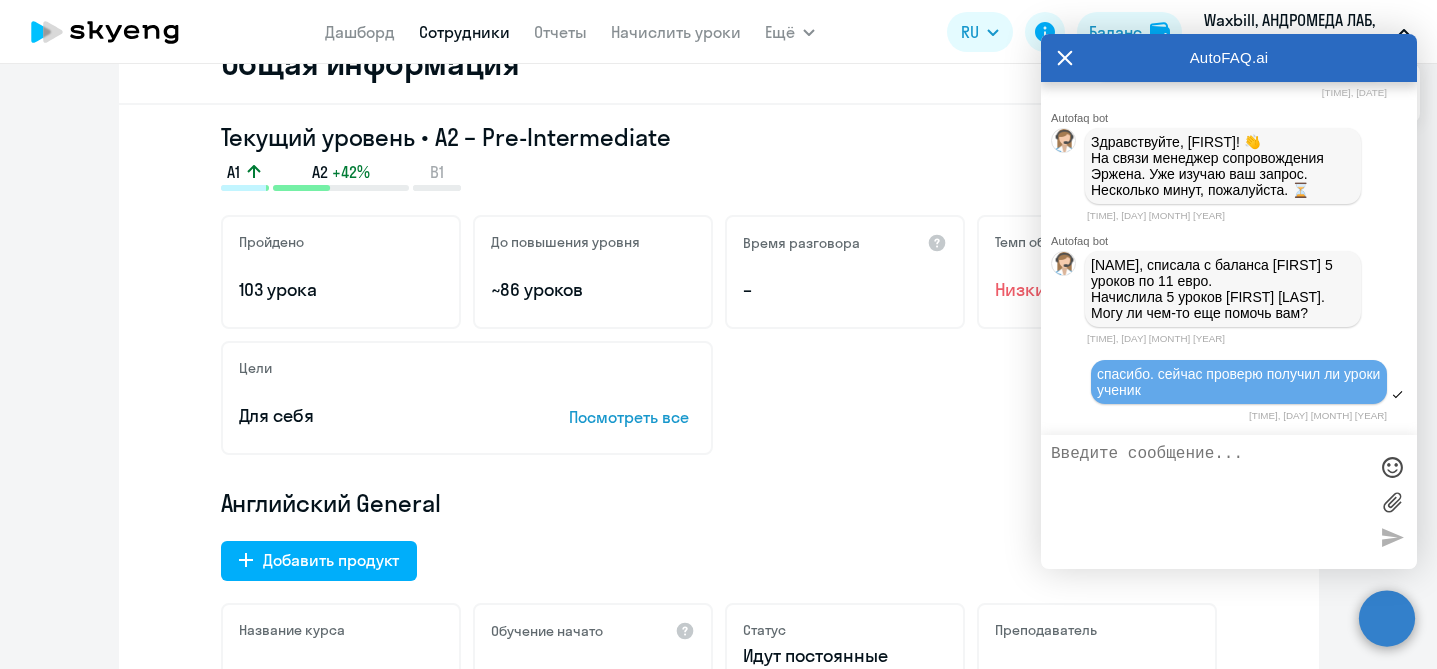 click at bounding box center [1209, 502] 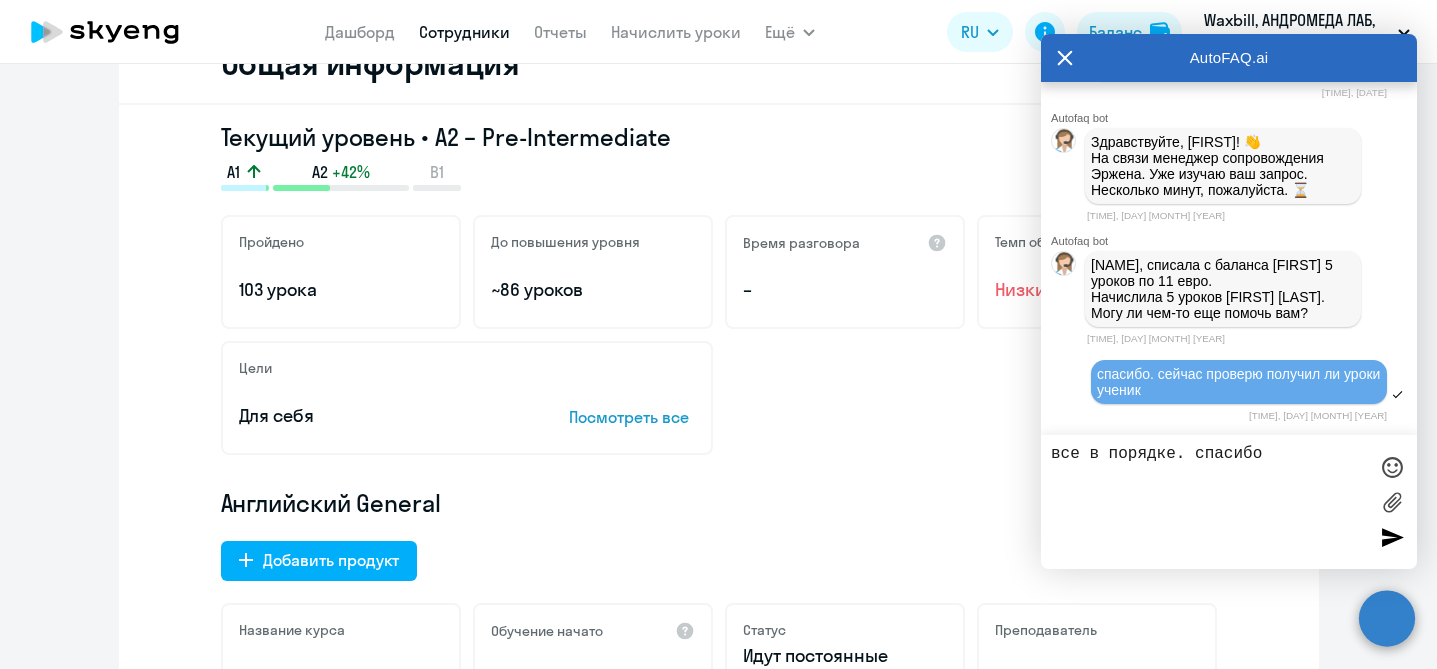type on "все в порядке. спасибо!" 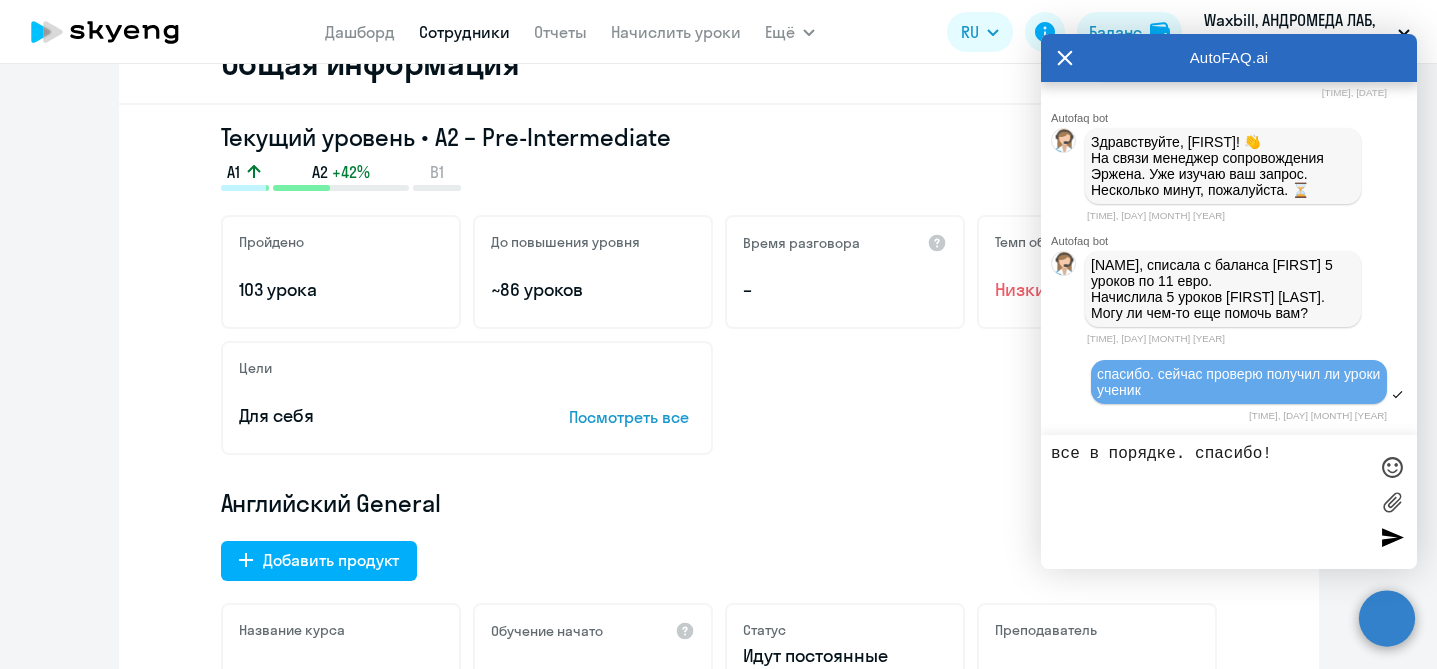 type 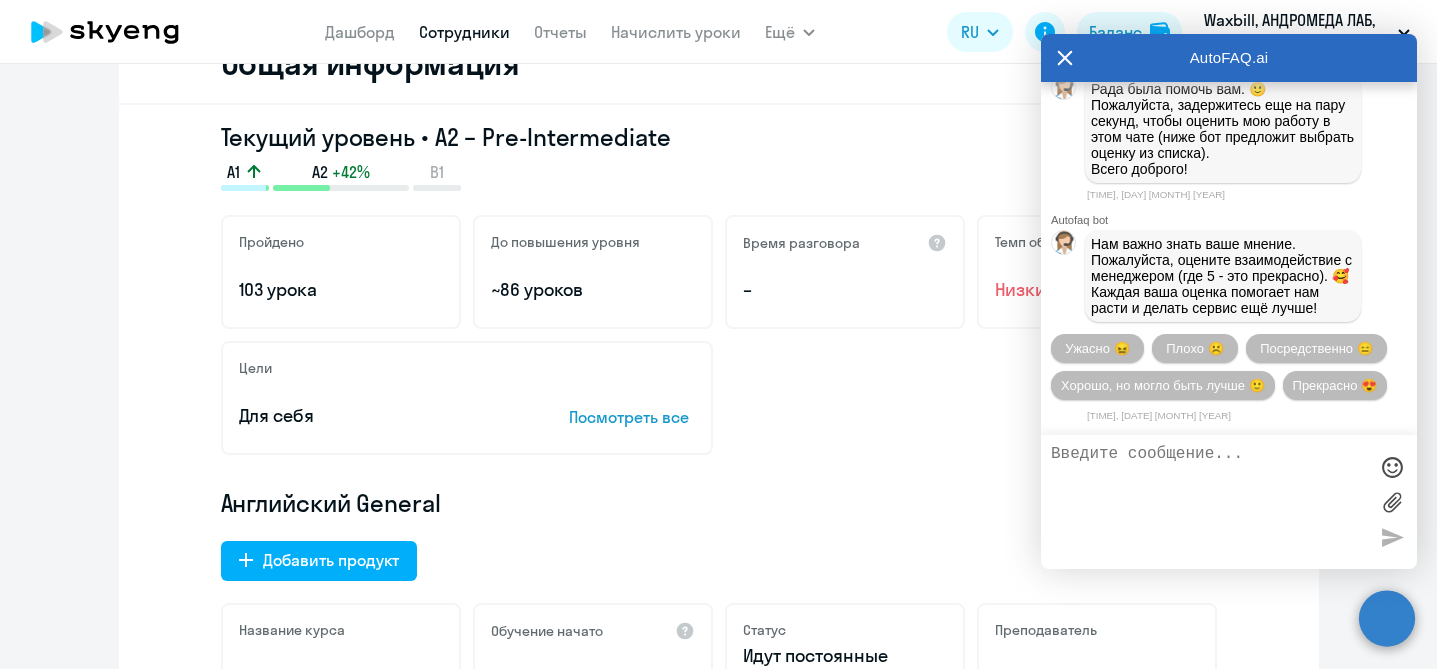 scroll, scrollTop: 12604, scrollLeft: 0, axis: vertical 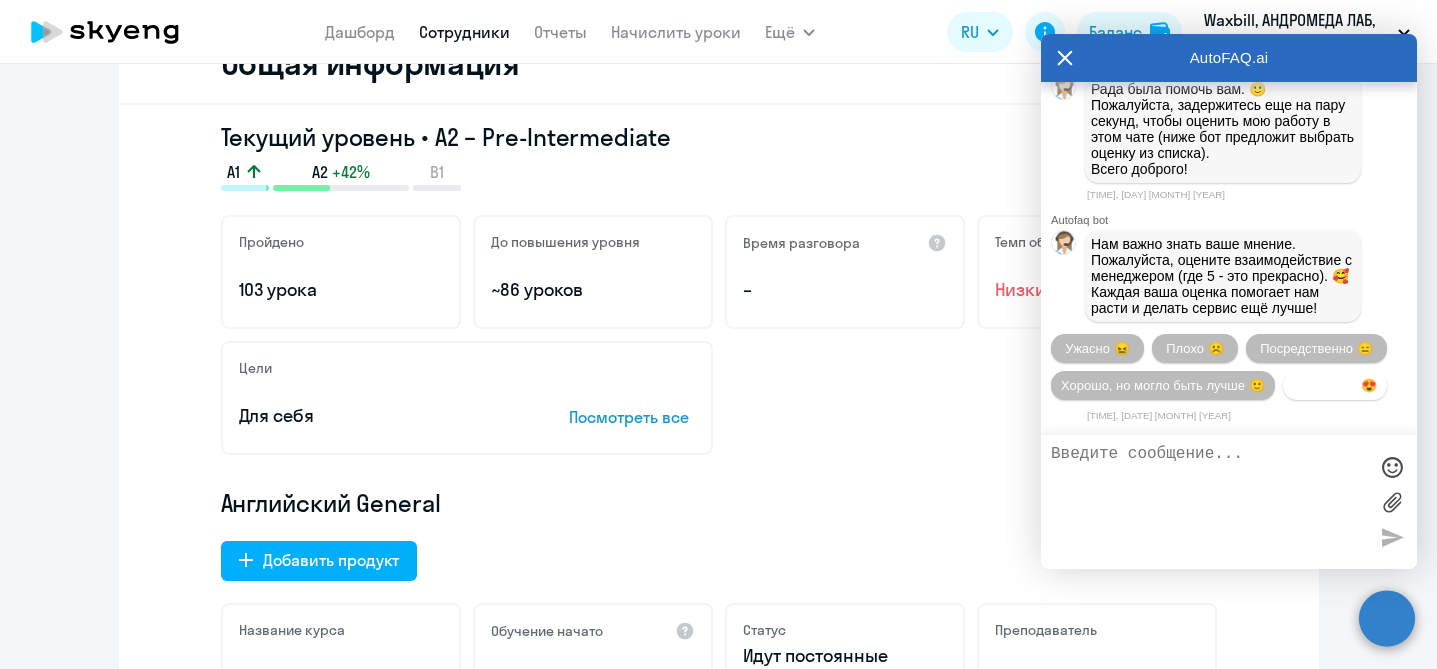 click on "Прекрасно 😍" at bounding box center [1335, 385] 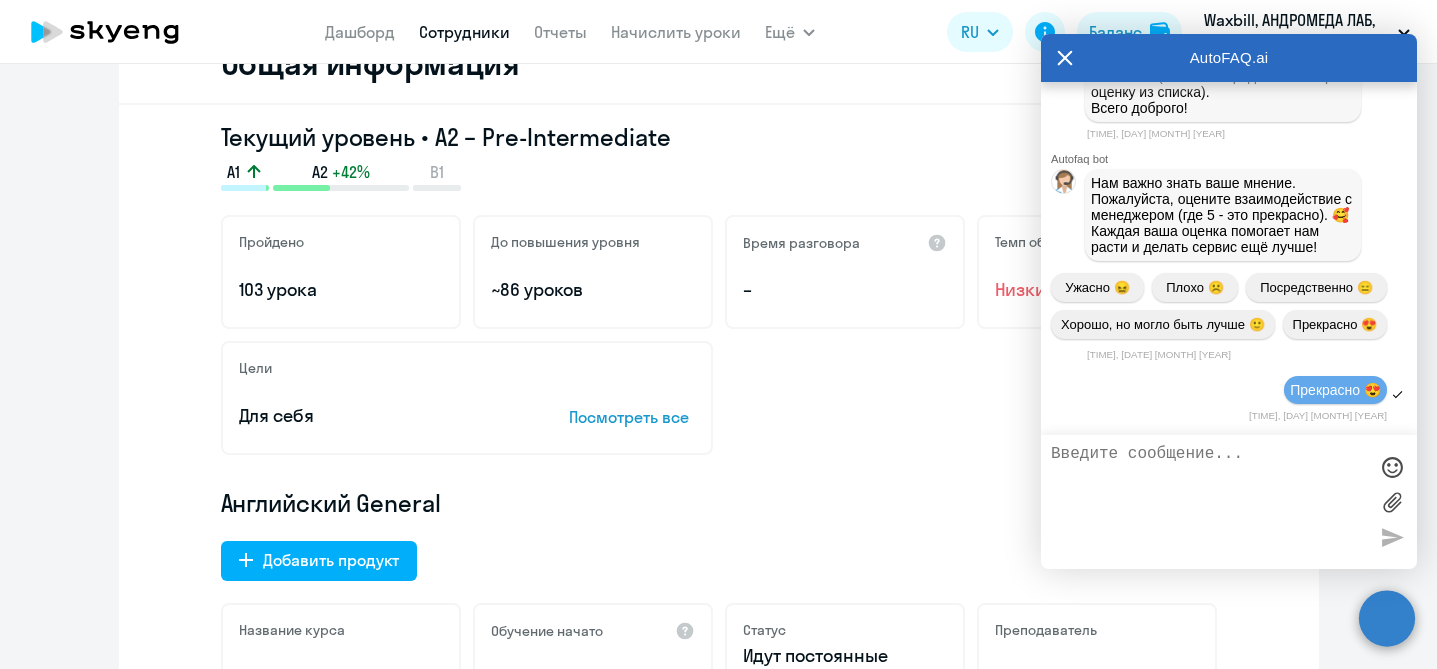 scroll, scrollTop: 12815, scrollLeft: 0, axis: vertical 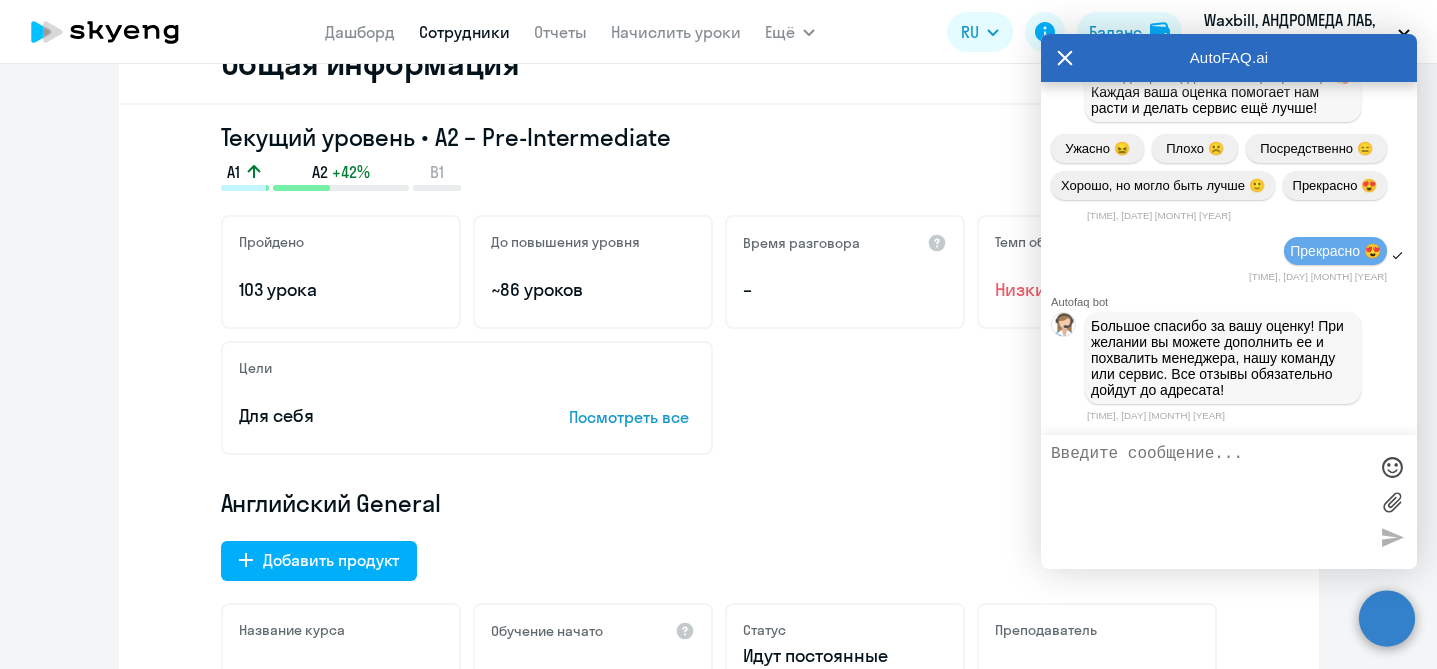 click on "Текущий уровень • A2 – Pre-Intermediate" 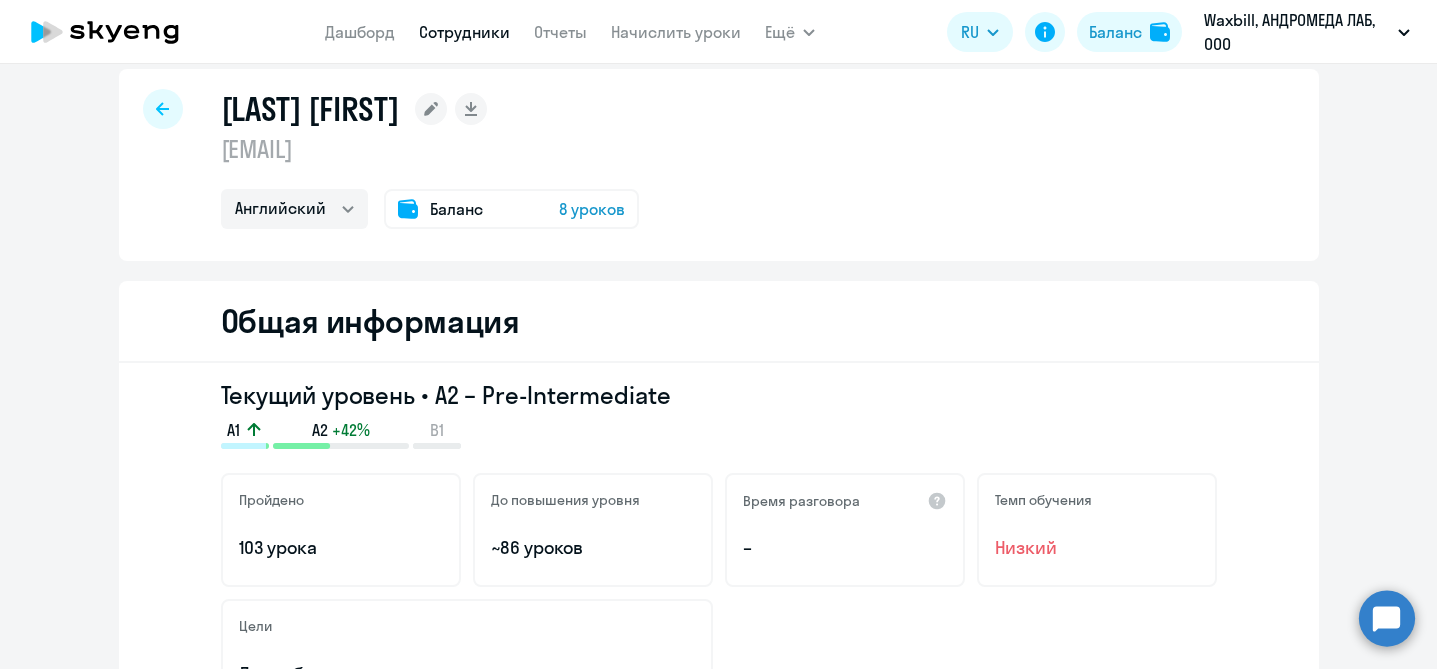 scroll, scrollTop: 33, scrollLeft: 0, axis: vertical 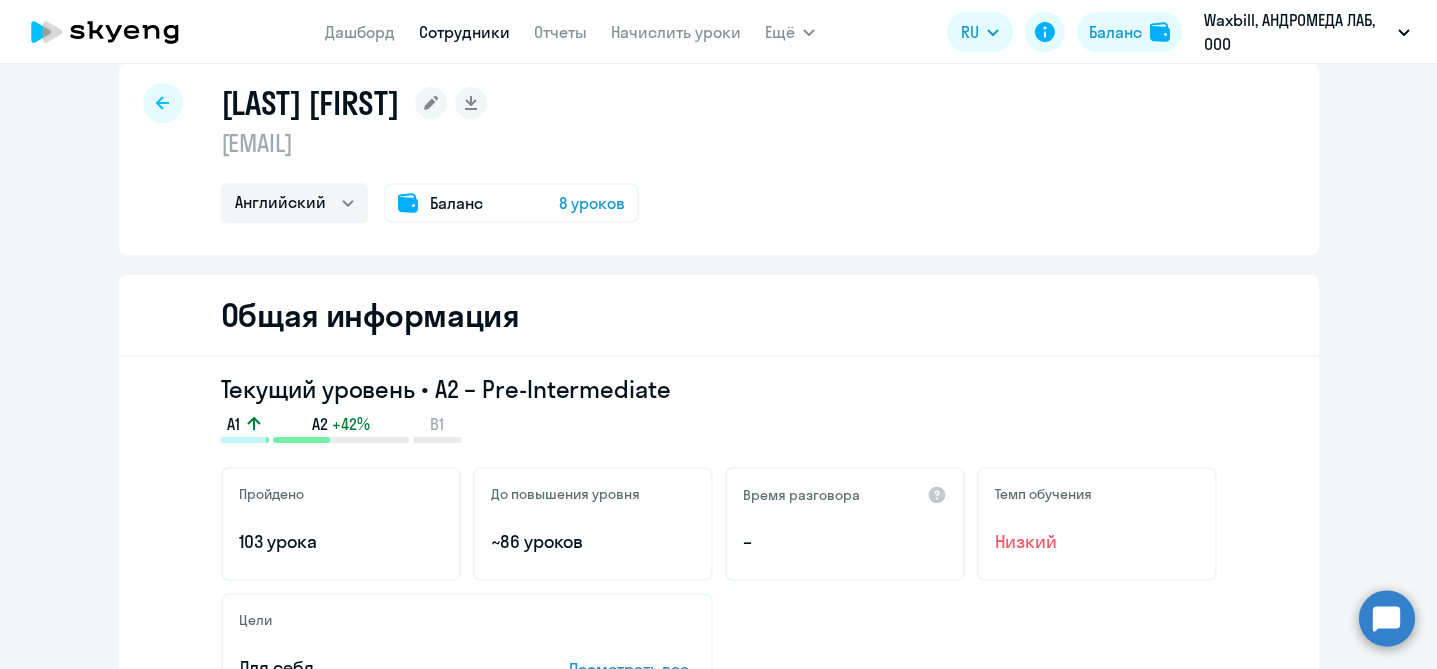 click on "Сотрудники" at bounding box center (464, 32) 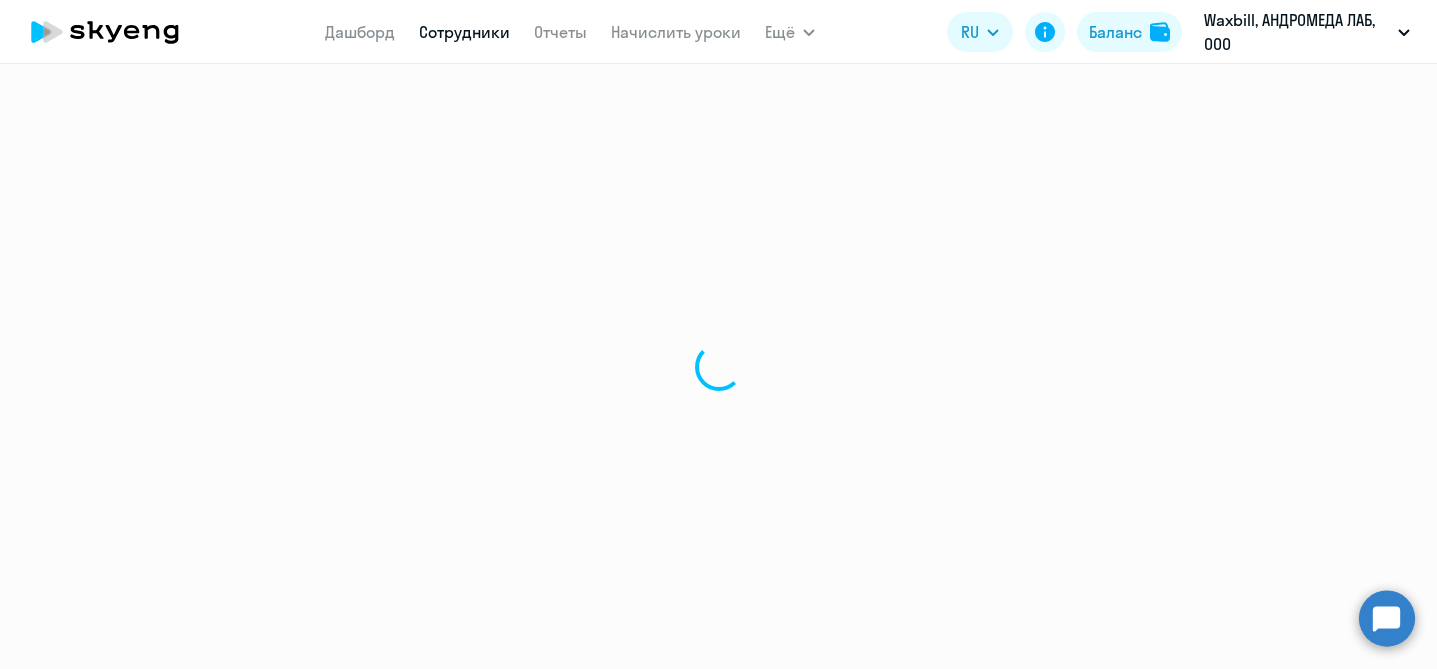 scroll, scrollTop: 0, scrollLeft: 0, axis: both 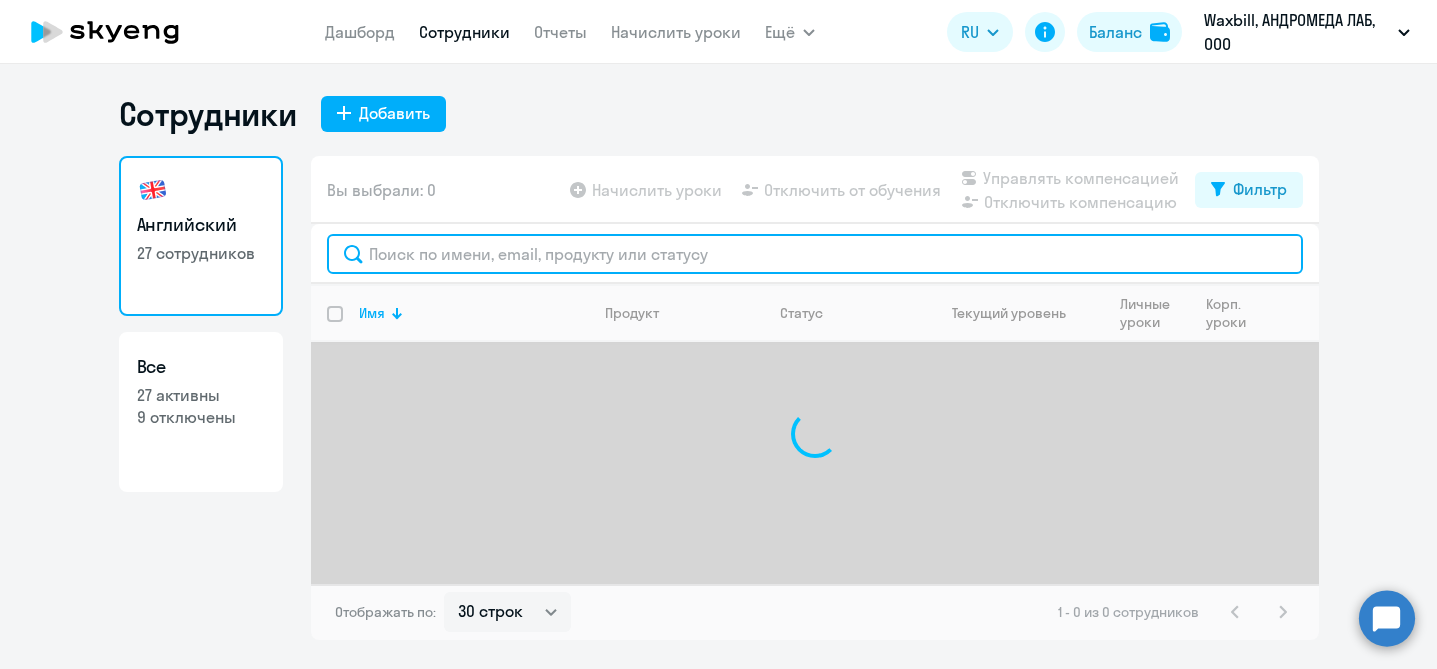 click 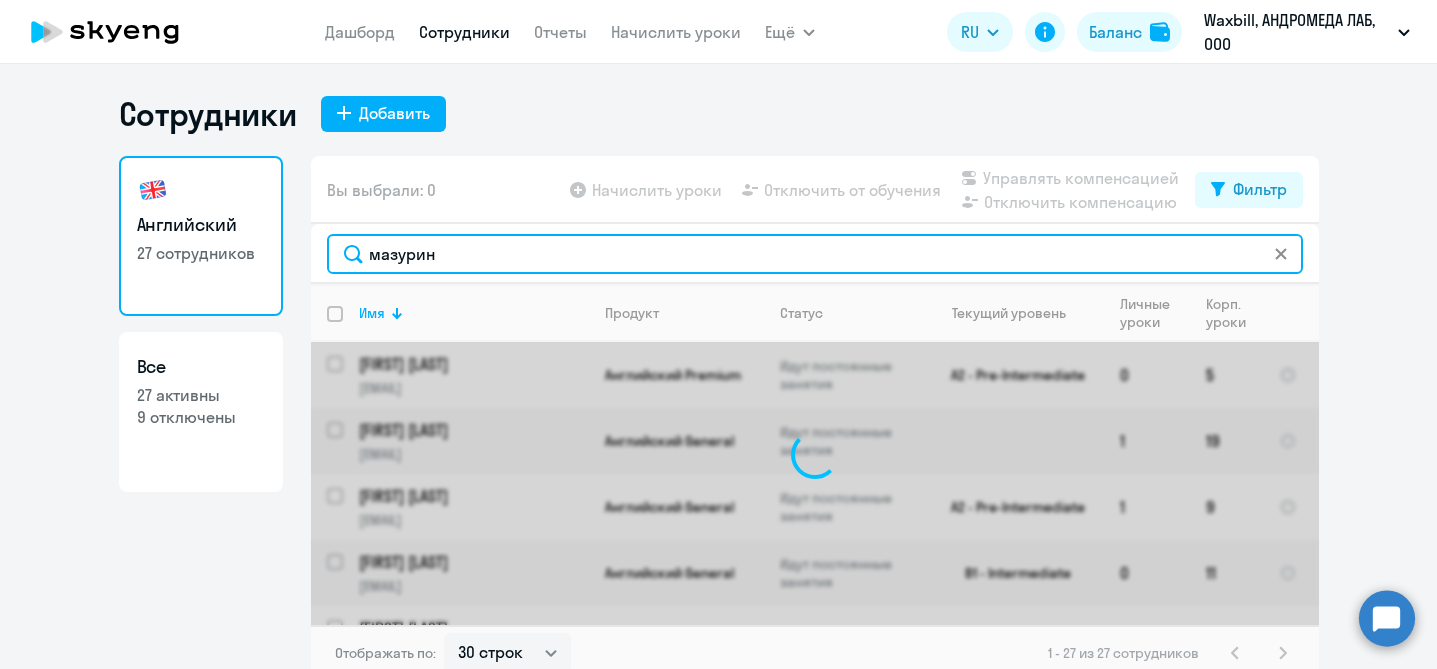 type on "мазурин" 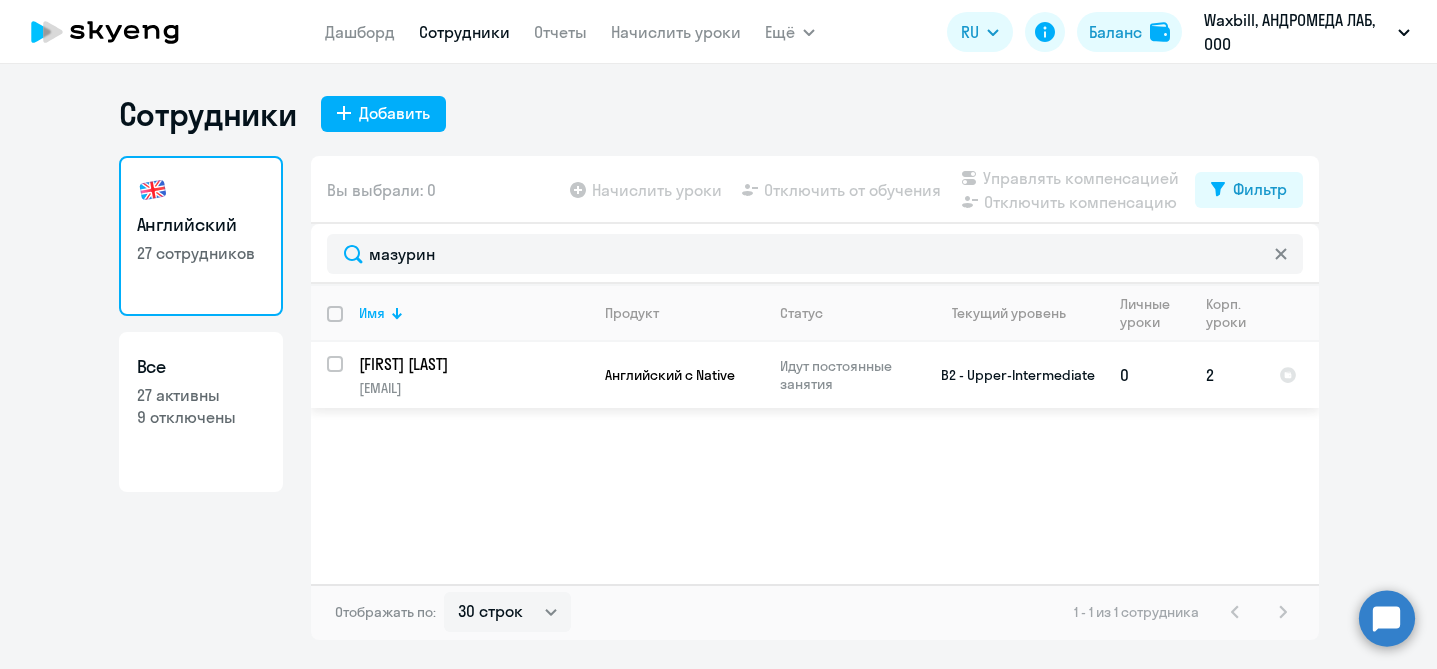 click on "[FIRST] [LAST]" 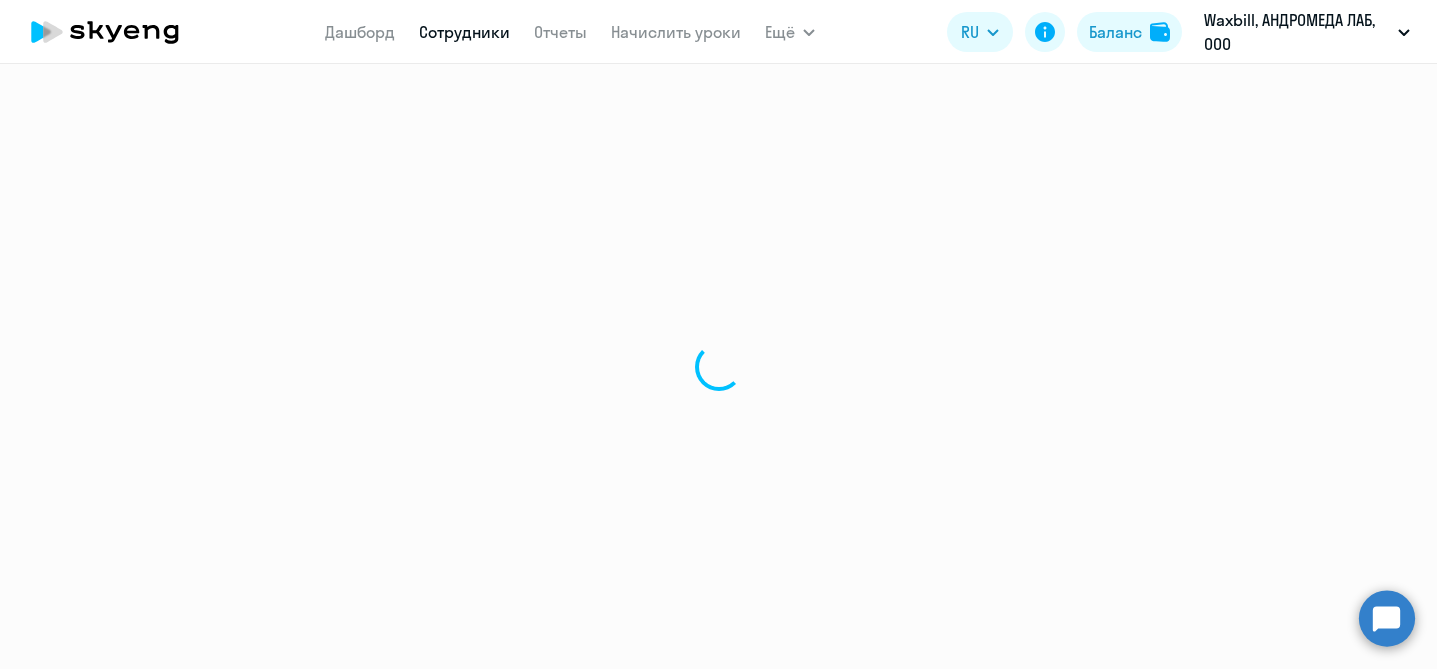 select on "english" 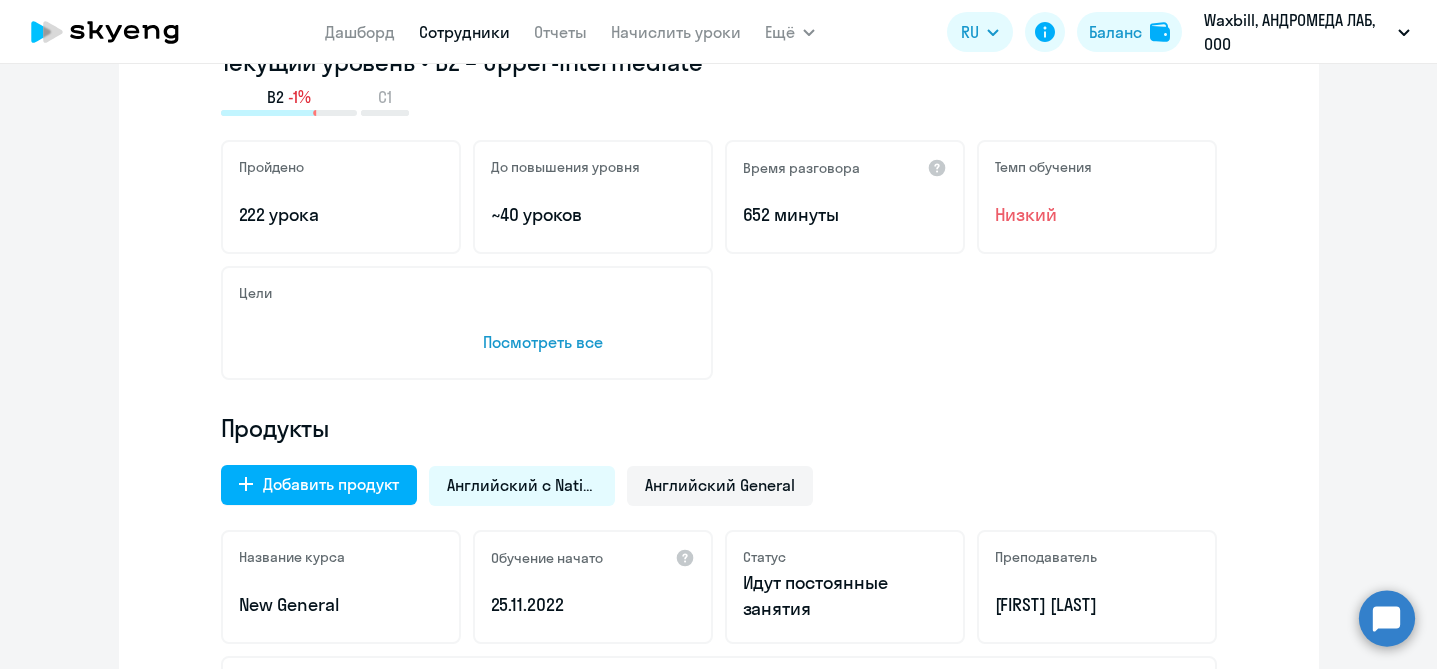 scroll, scrollTop: 340, scrollLeft: 0, axis: vertical 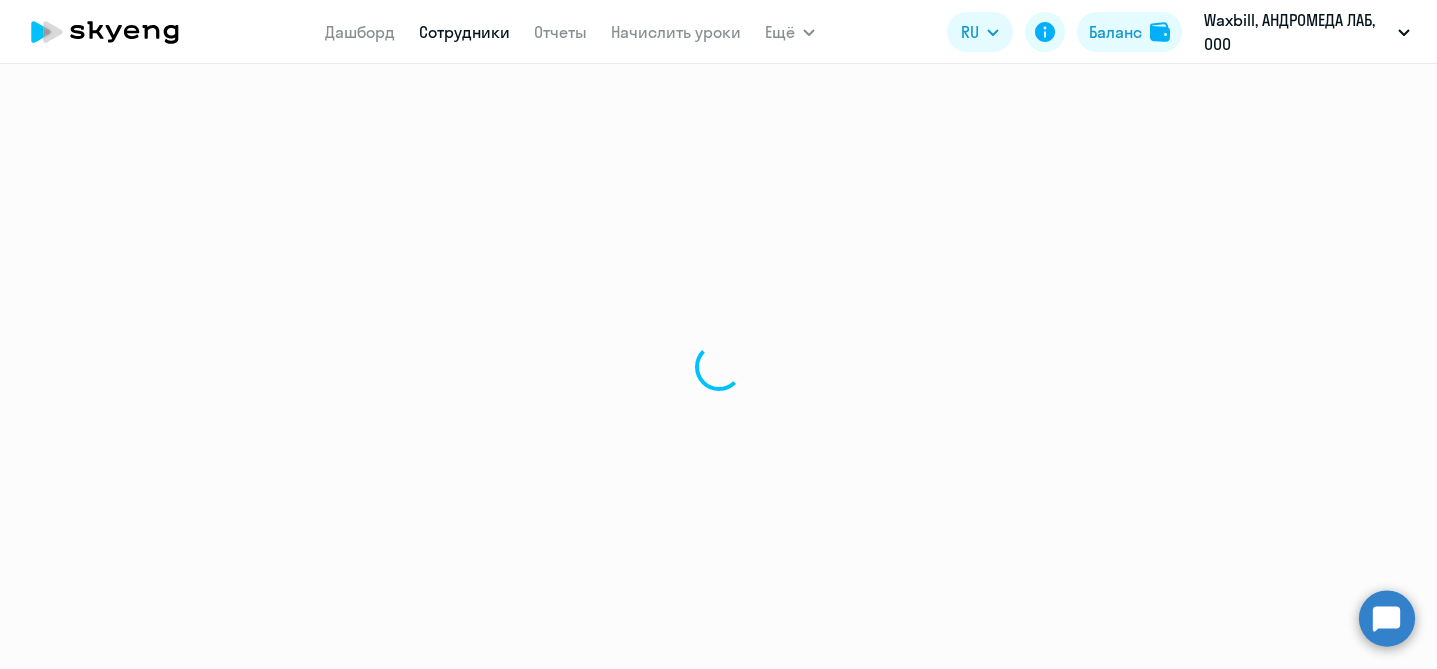 select on "30" 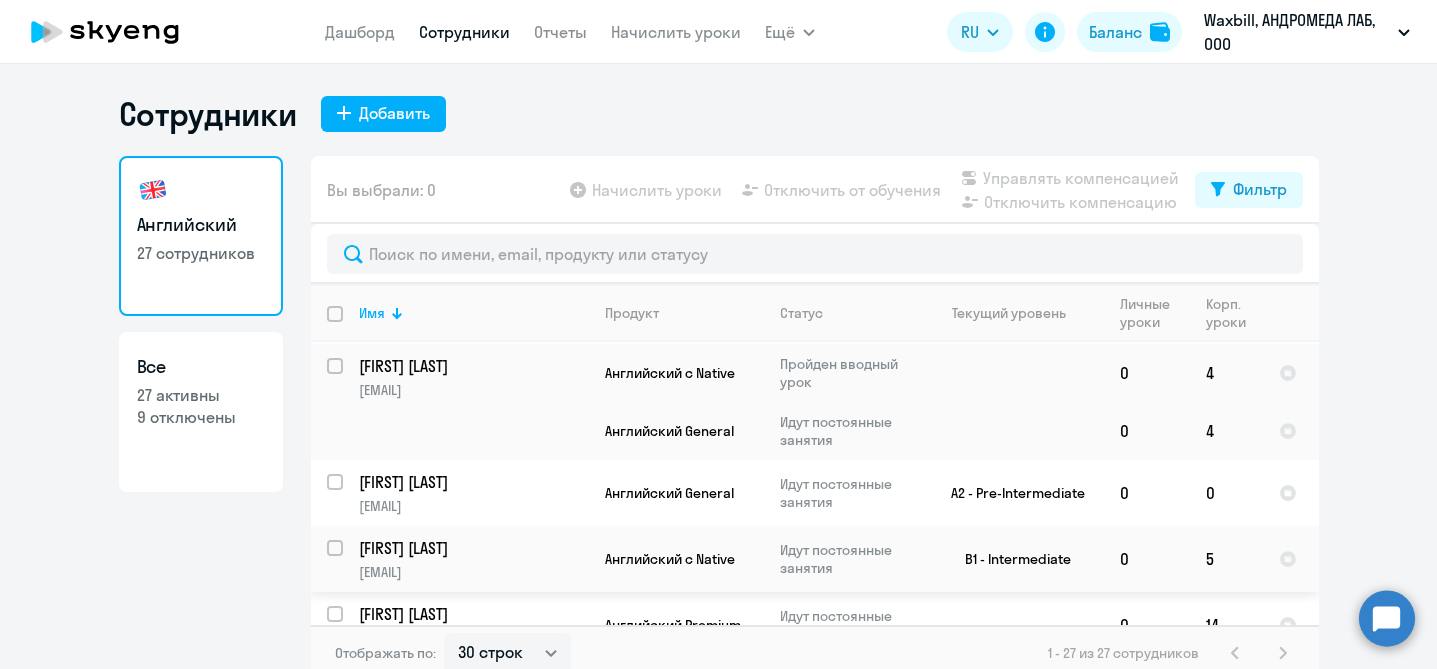 scroll, scrollTop: 1679, scrollLeft: 0, axis: vertical 